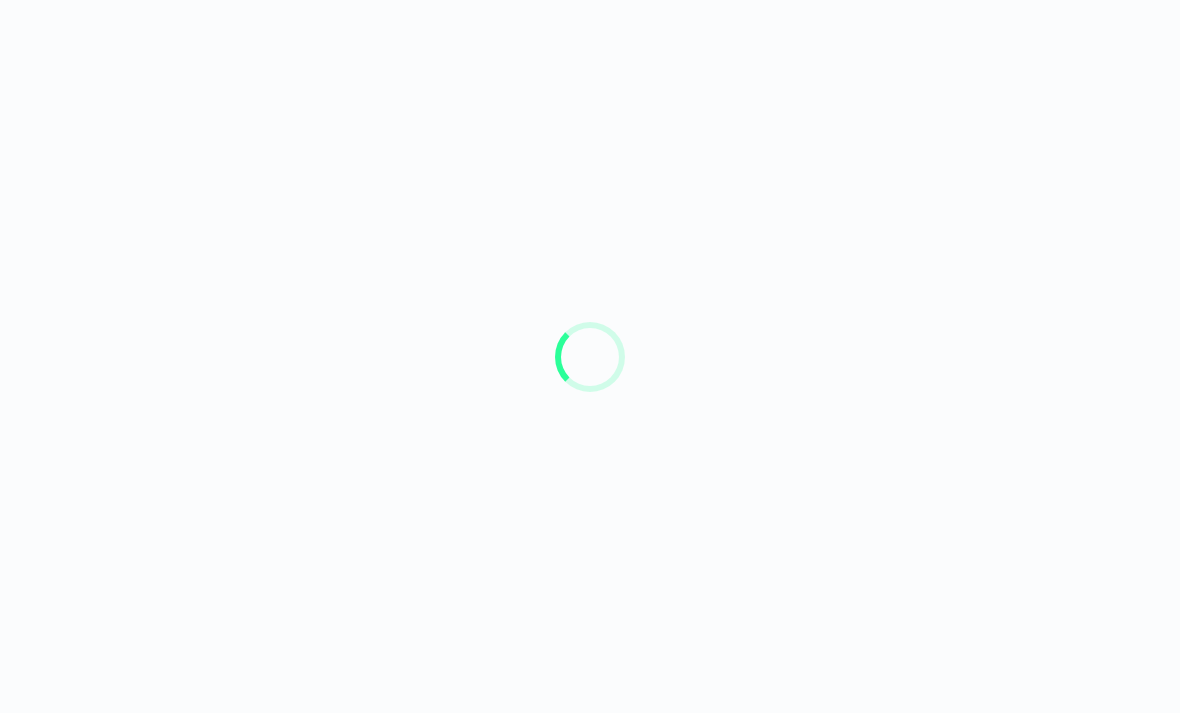 scroll, scrollTop: 0, scrollLeft: 0, axis: both 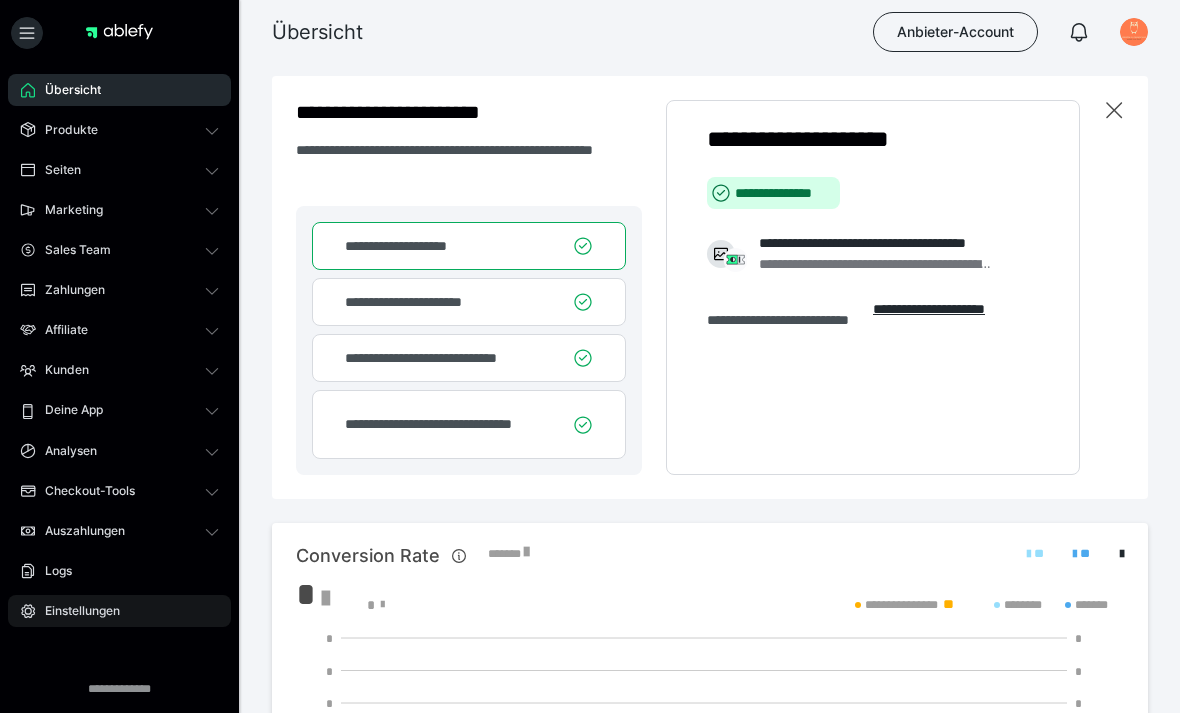 click on "Einstellungen" at bounding box center (75, 611) 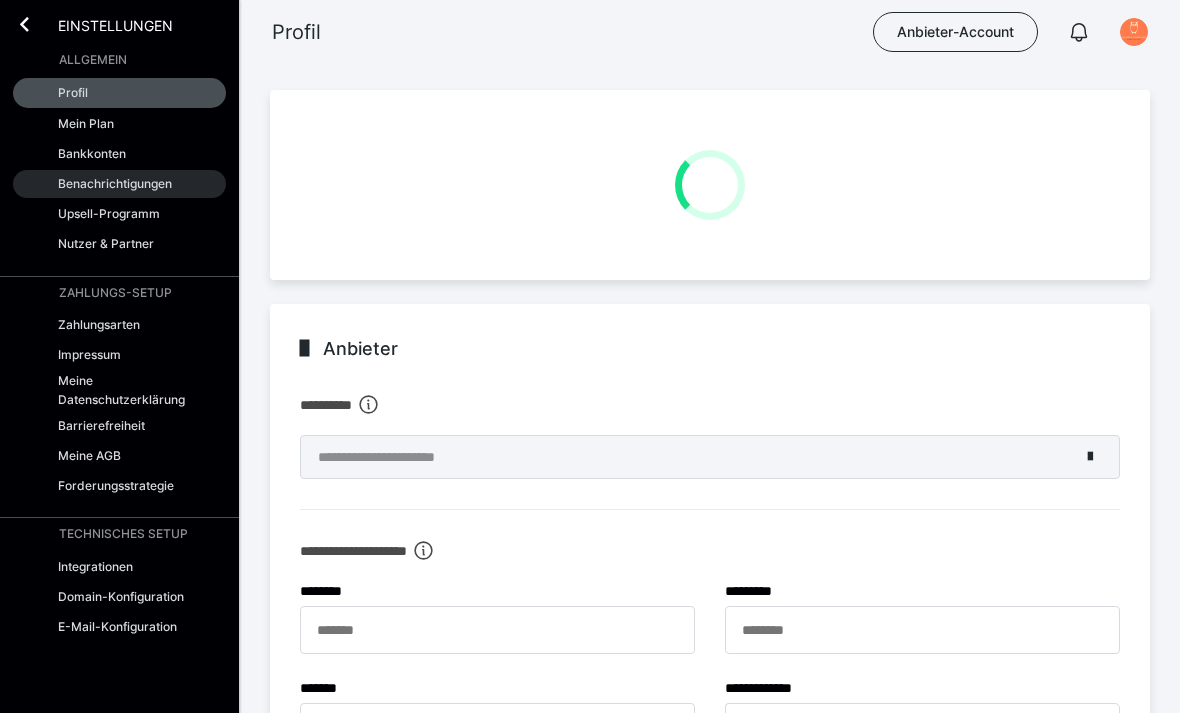 click on "Benachrichtigungen" at bounding box center [115, 183] 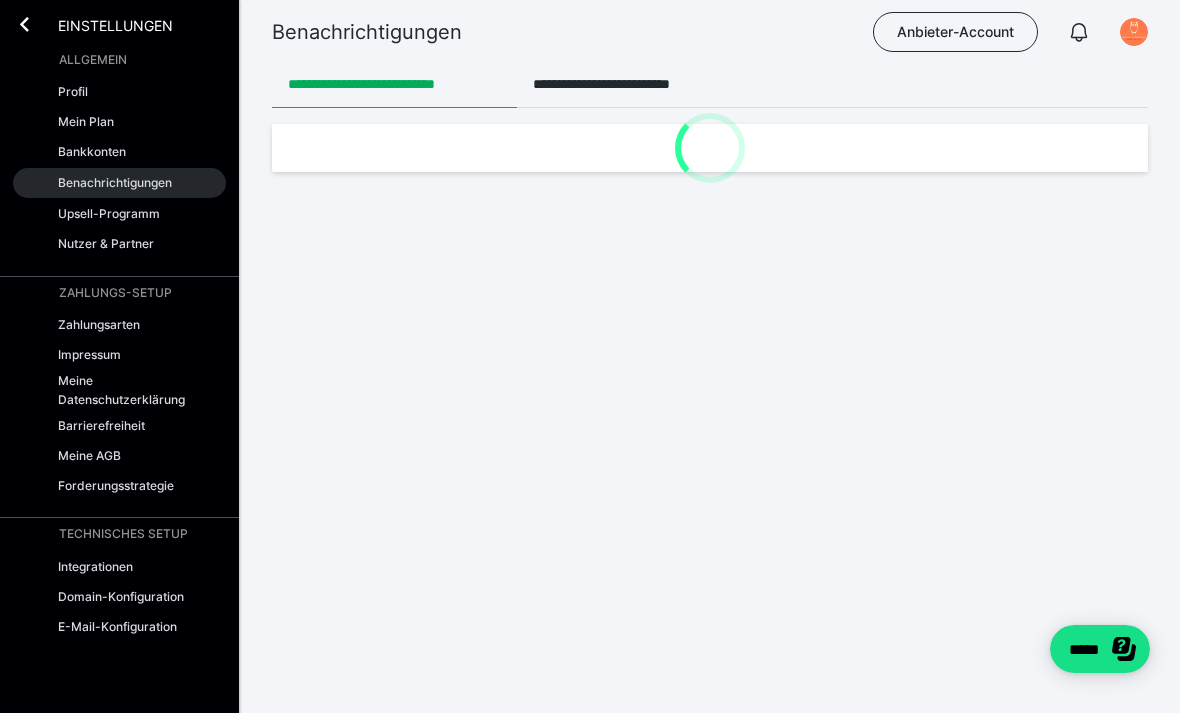 scroll, scrollTop: 0, scrollLeft: 0, axis: both 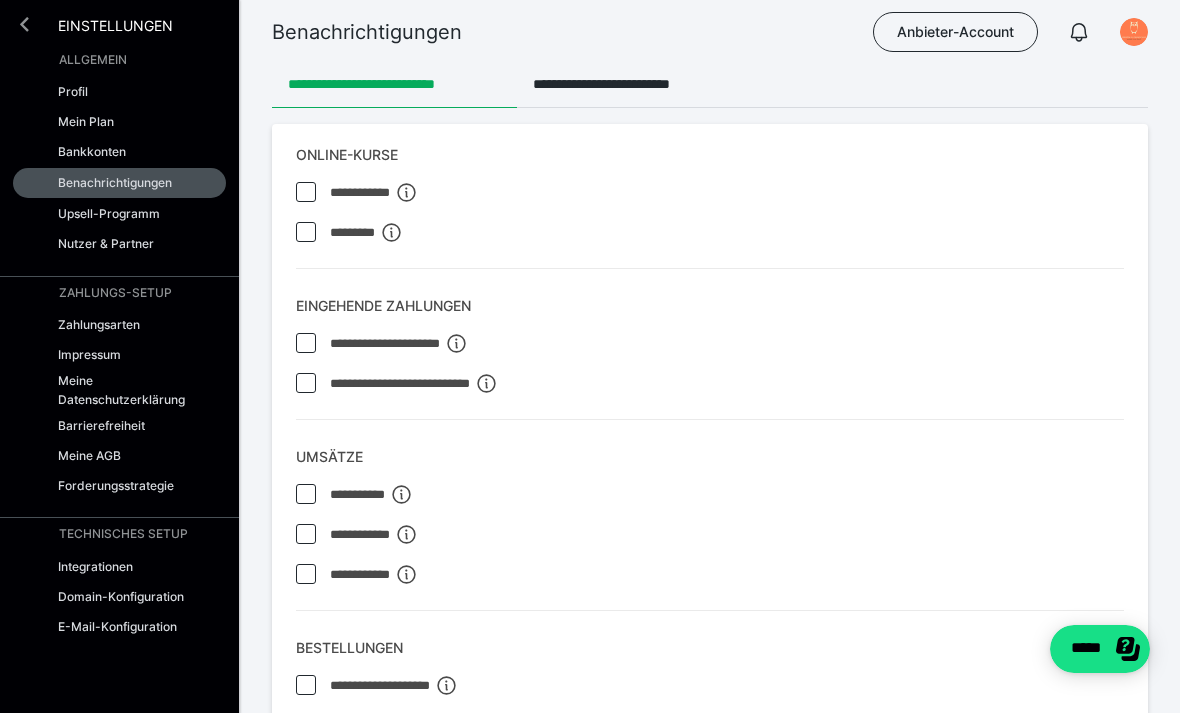 click at bounding box center (24, 24) 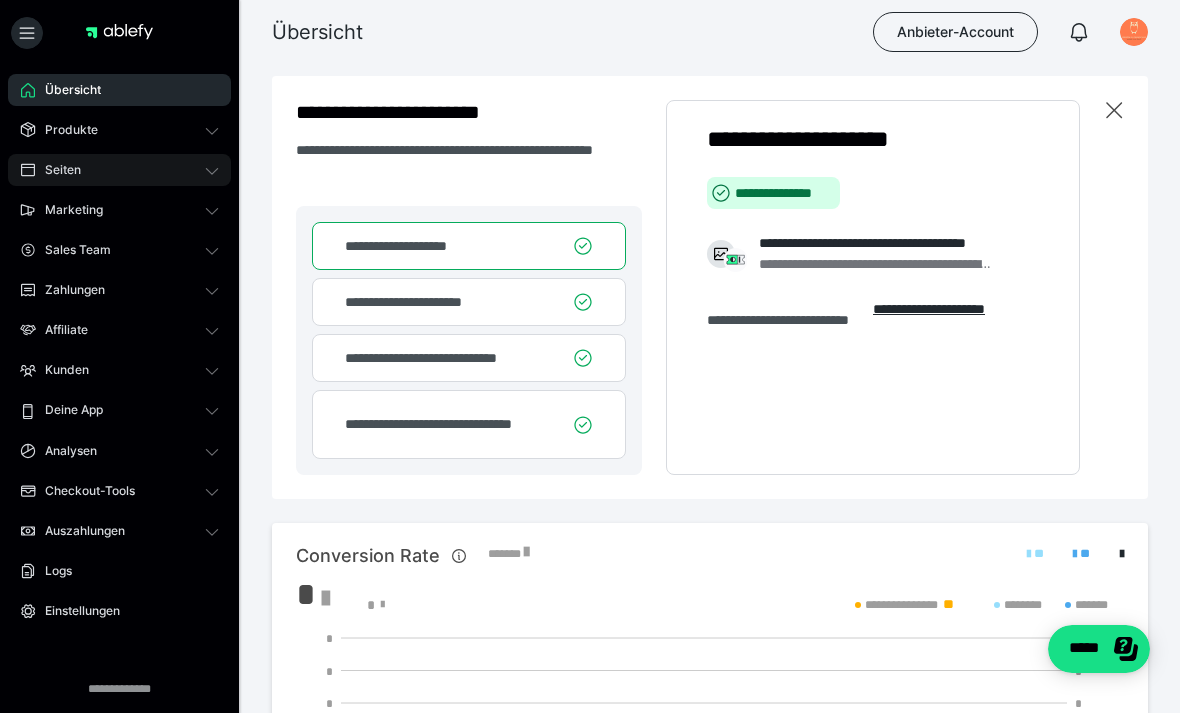 click on "Seiten" at bounding box center [56, 170] 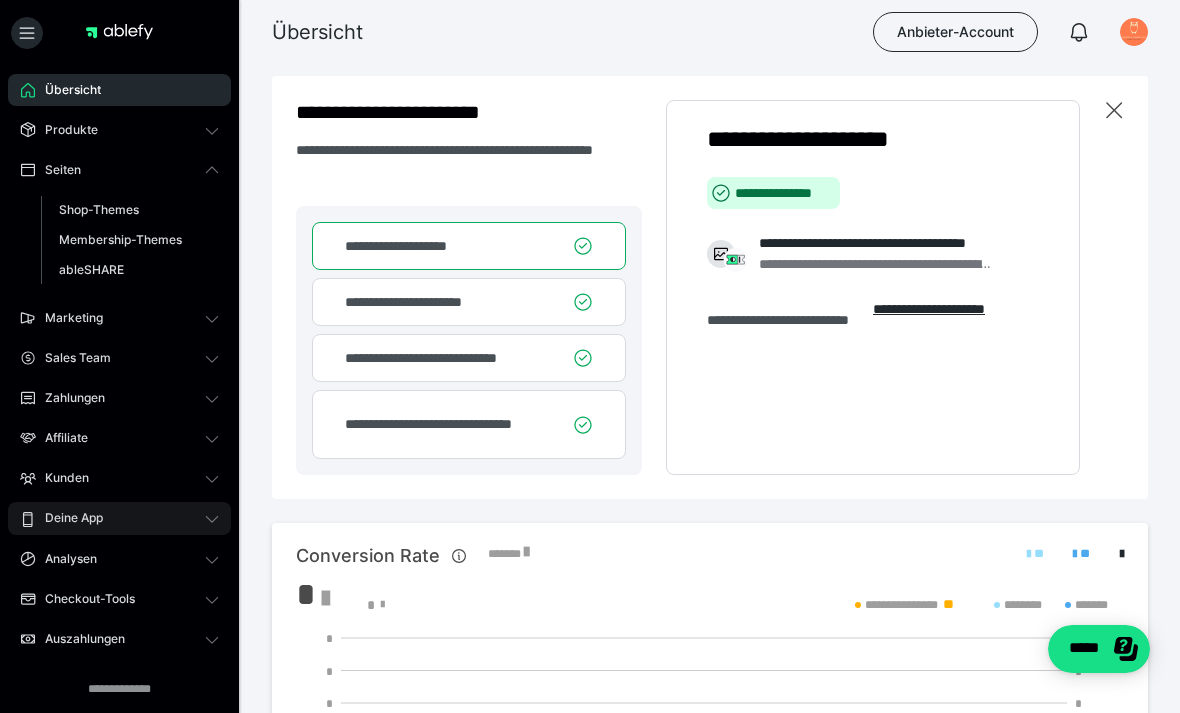 click on "Deine App" at bounding box center [119, 518] 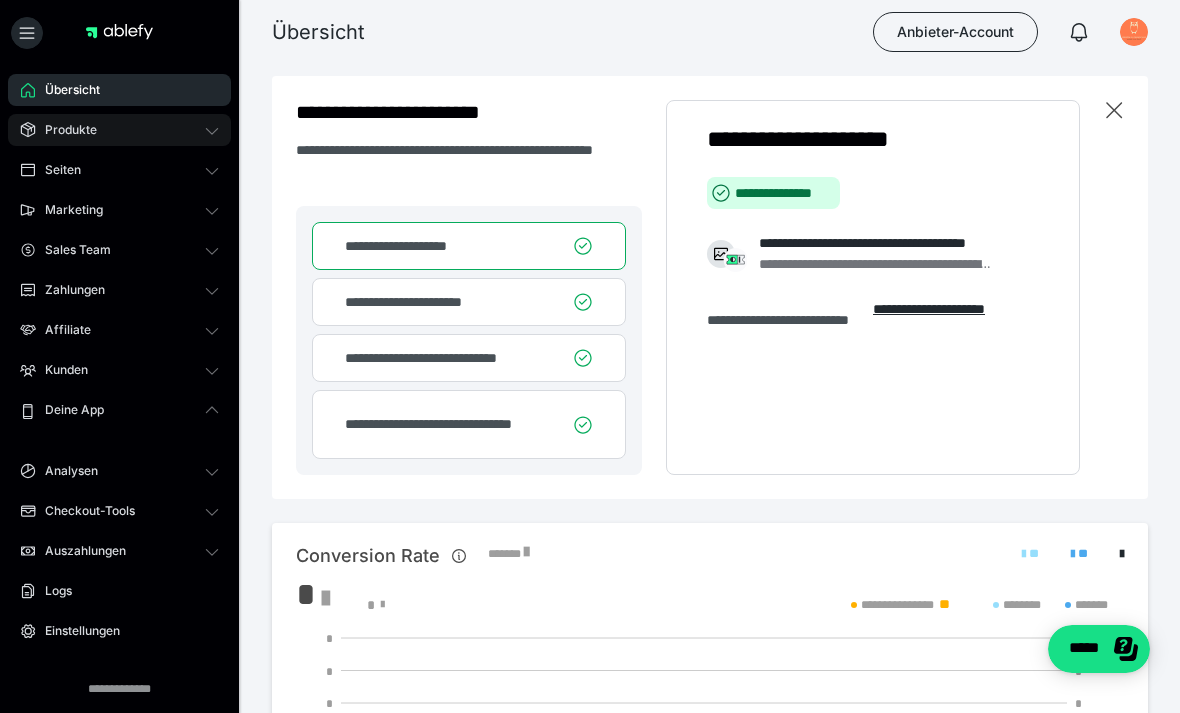 click on "Produkte" at bounding box center (64, 130) 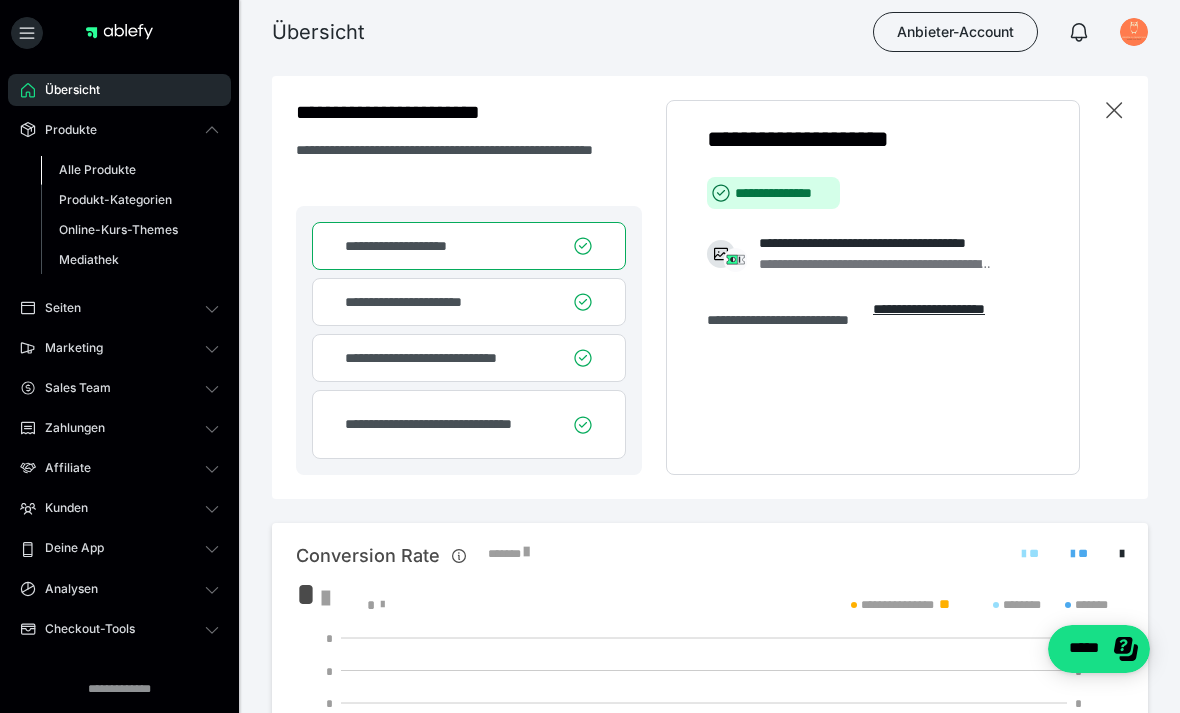 click on "Alle Produkte" at bounding box center [97, 169] 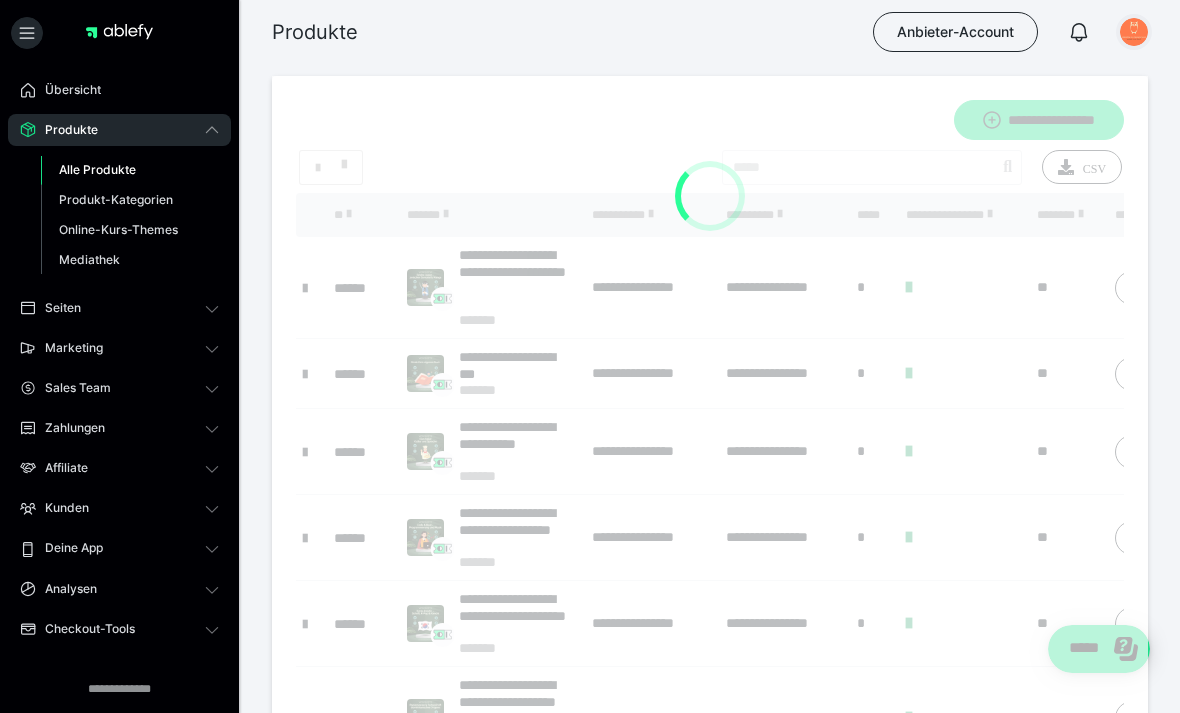 click at bounding box center (1134, 32) 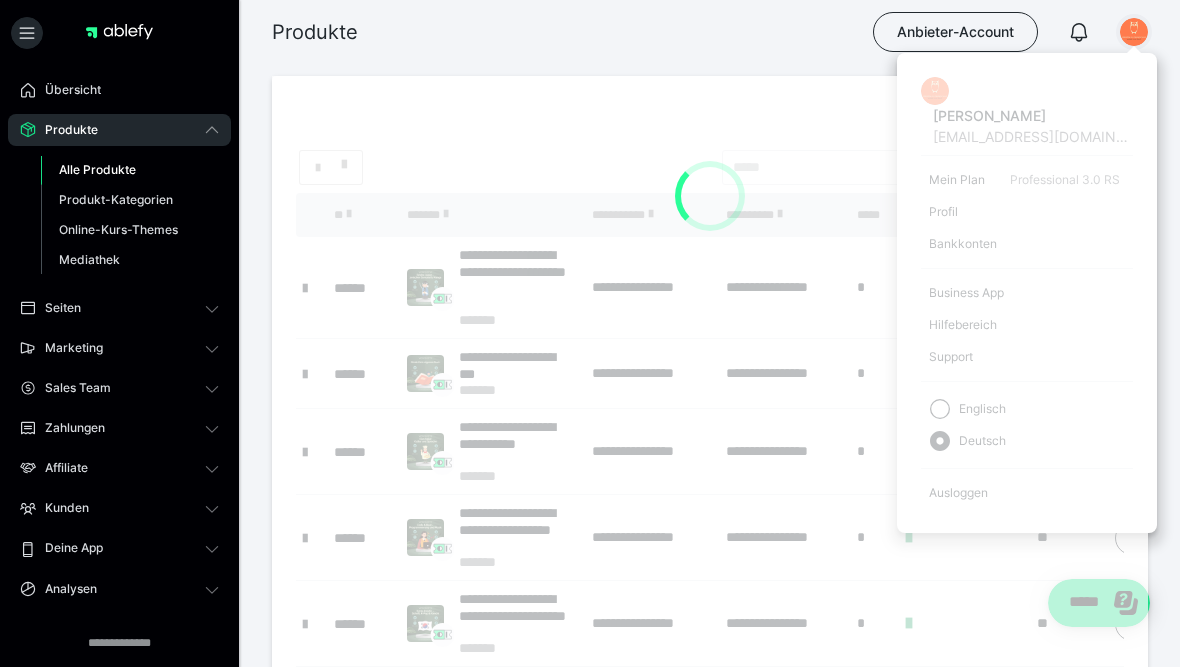 scroll, scrollTop: 46, scrollLeft: 0, axis: vertical 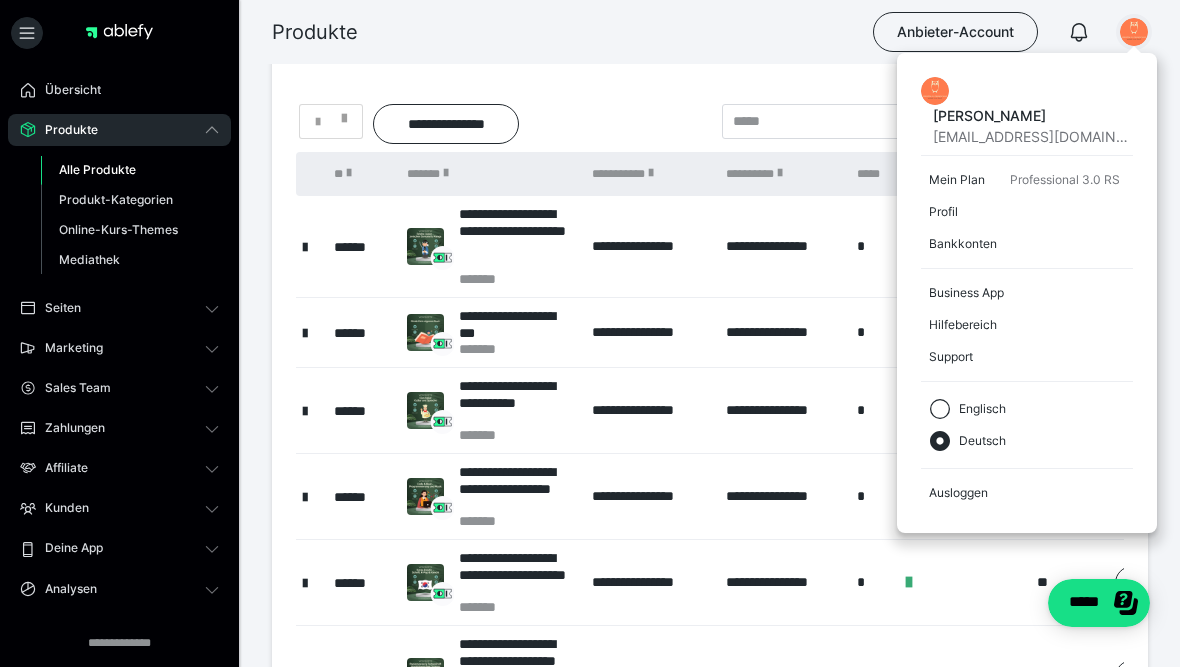 click on "Produkte Anbieter-Account [PERSON_NAME] [EMAIL_ADDRESS][DOMAIN_NAME] Mein Plan Professional 3.0 RS Profil Bankkonten Business App Hilfebereich Support Englisch Deutsch Ausloggen" at bounding box center (590, 32) 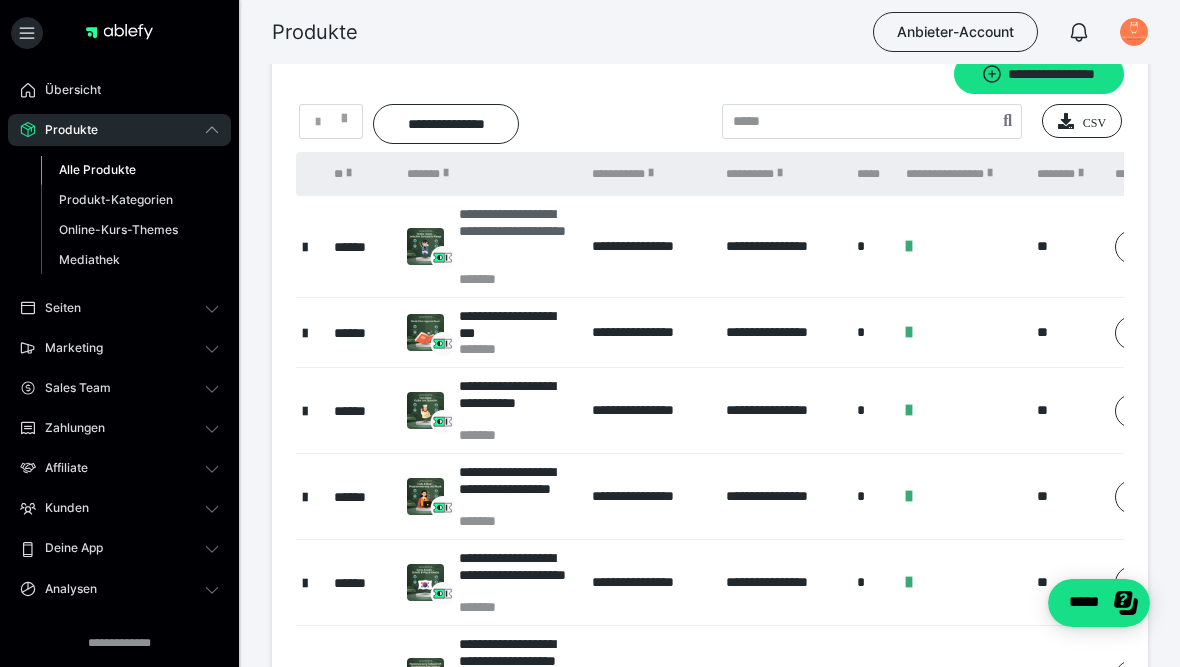 click on "**********" at bounding box center [515, 238] 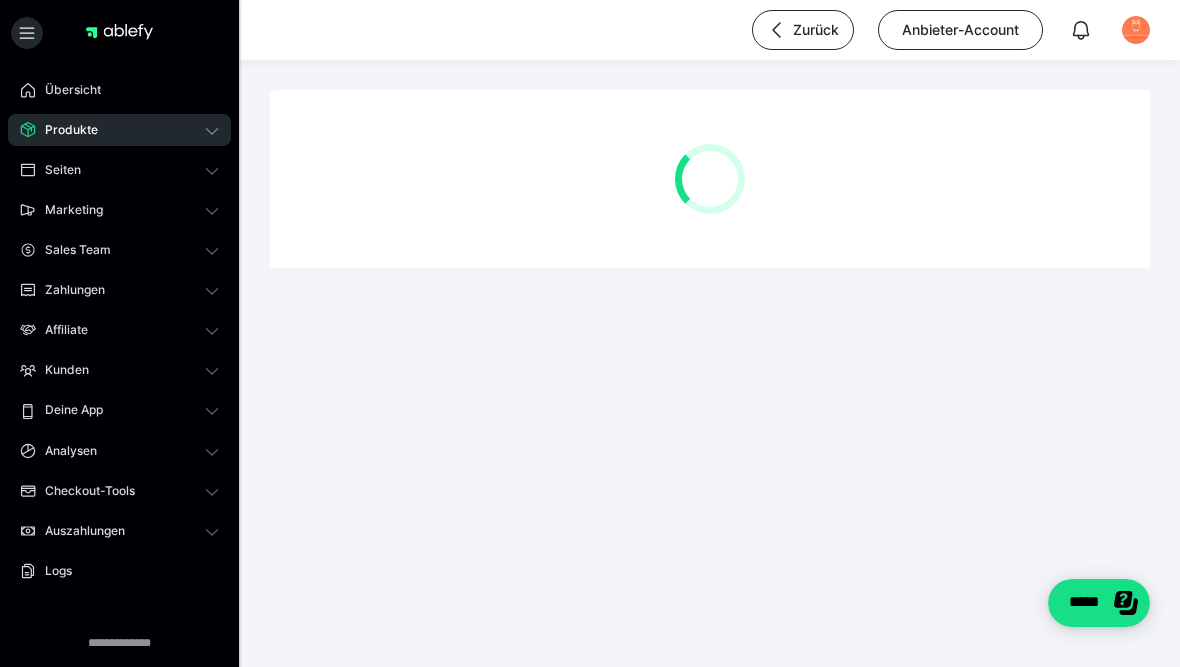 scroll, scrollTop: 0, scrollLeft: 0, axis: both 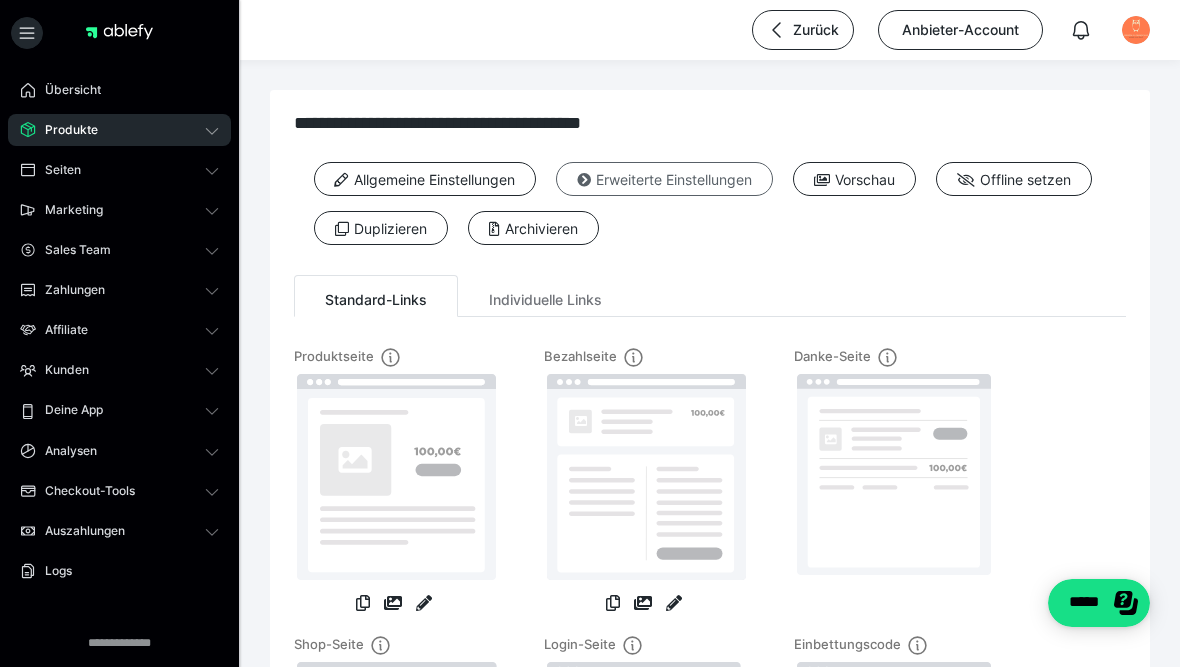 click on "Erweiterte Einstellungen" at bounding box center [664, 179] 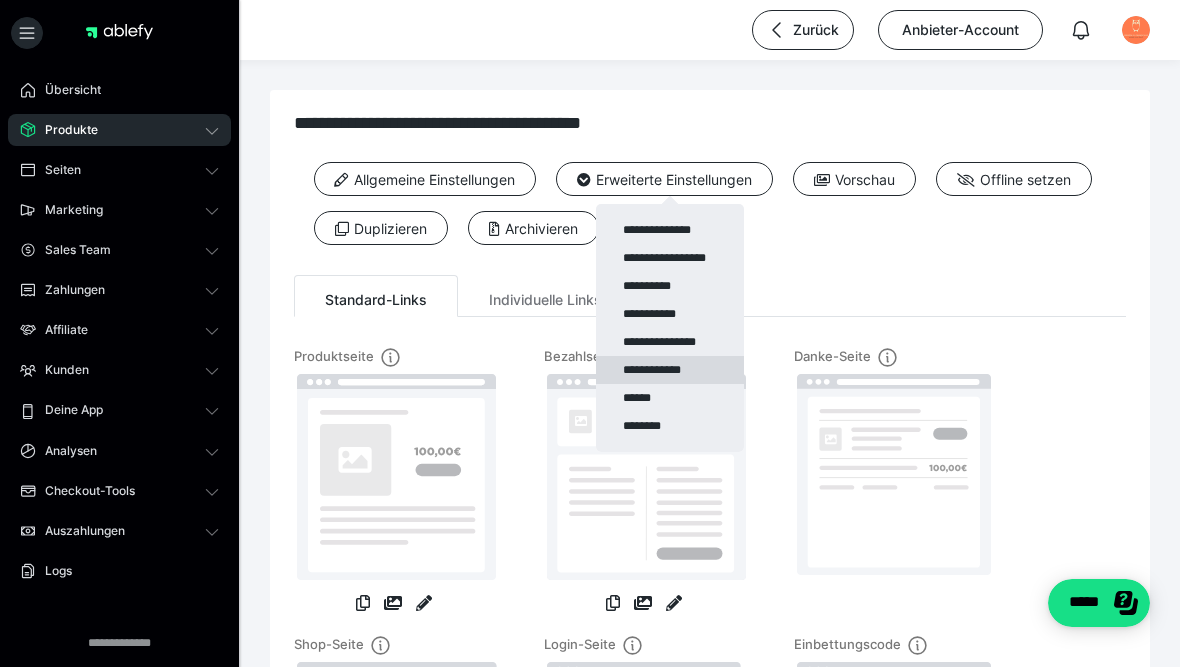 click on "**********" at bounding box center (670, 370) 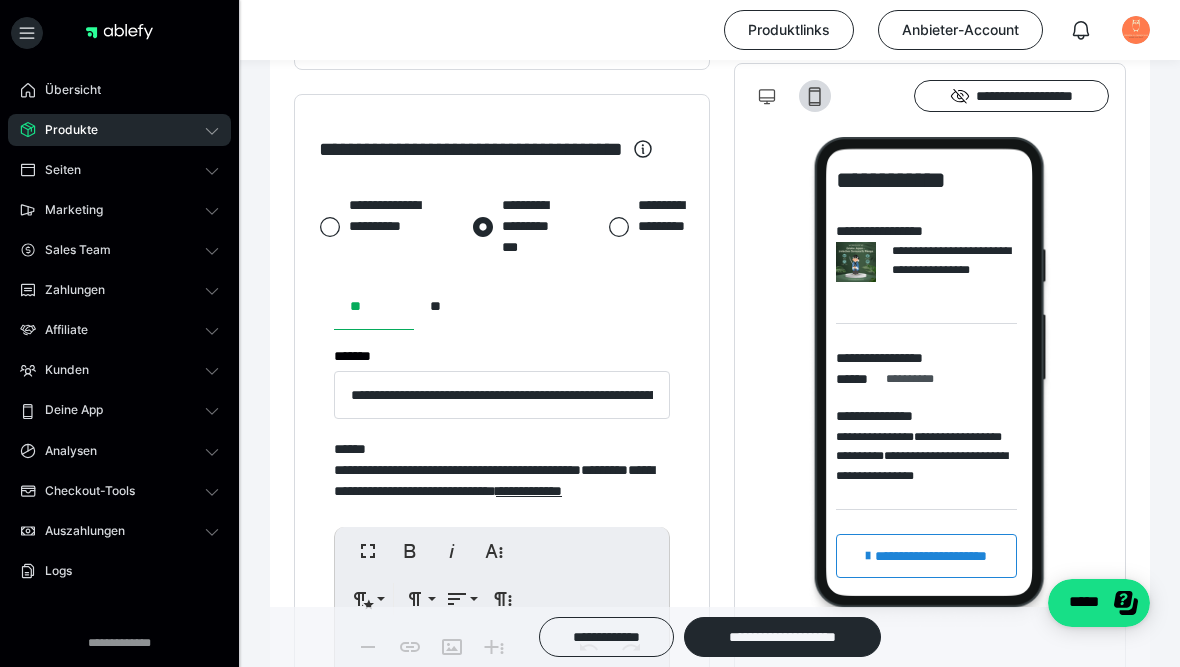 scroll, scrollTop: 1009, scrollLeft: 0, axis: vertical 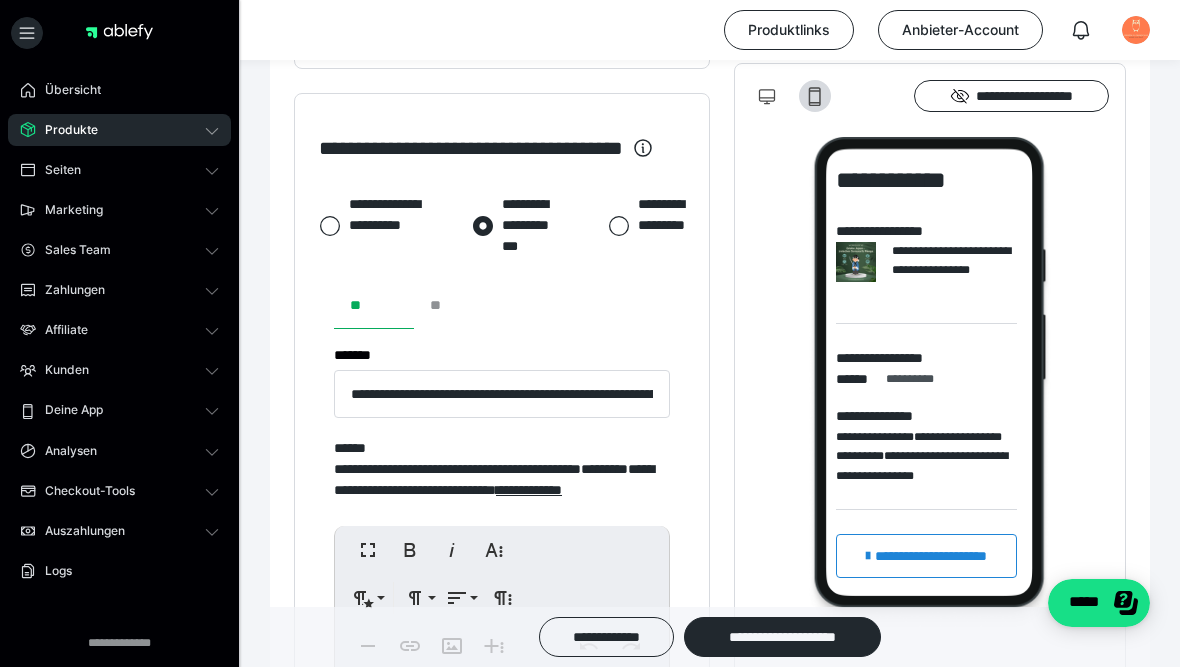 click on "**" at bounding box center (454, 305) 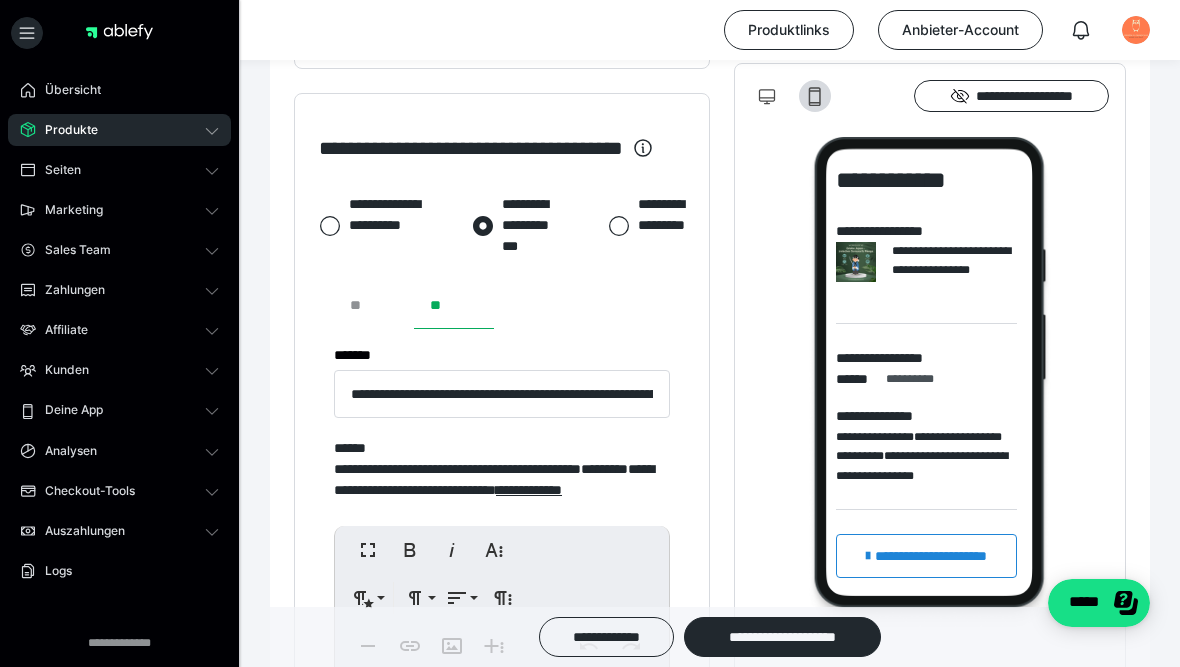 click on "**" at bounding box center (374, 305) 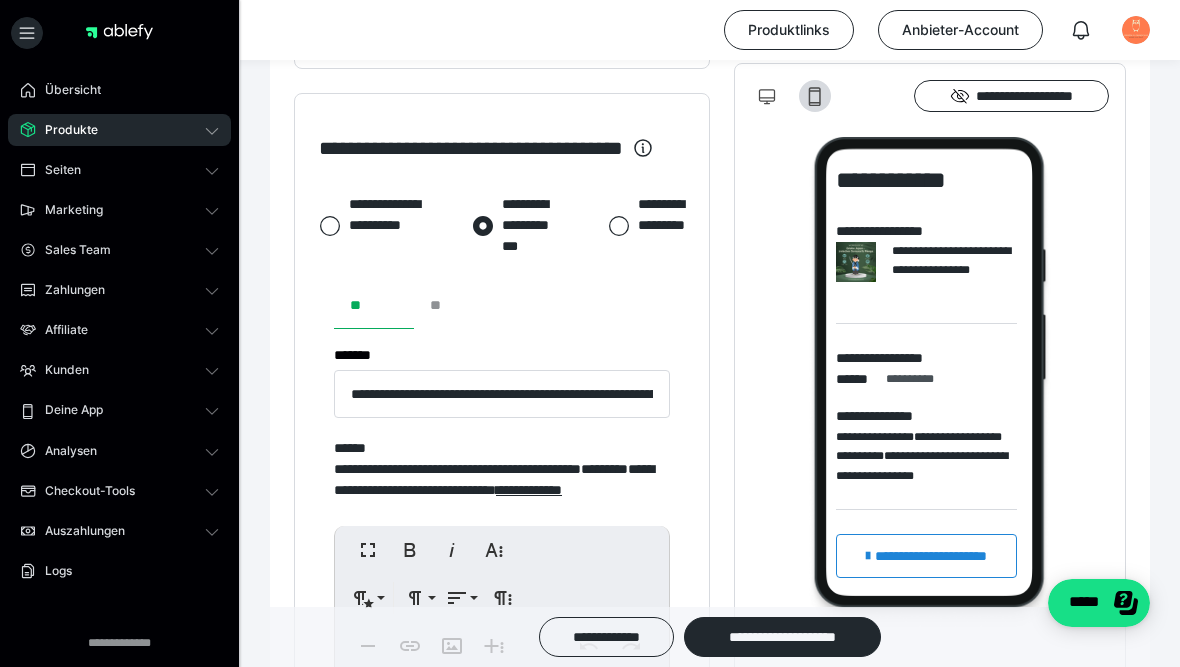 click on "**" at bounding box center [454, 305] 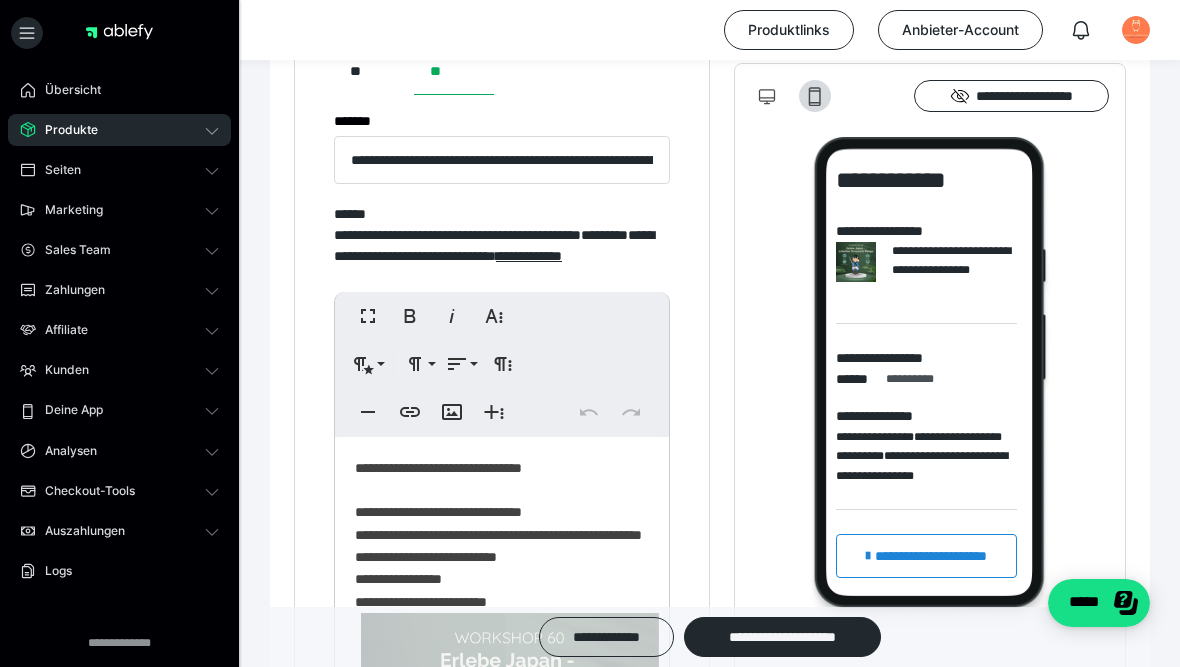 scroll, scrollTop: 1256, scrollLeft: 0, axis: vertical 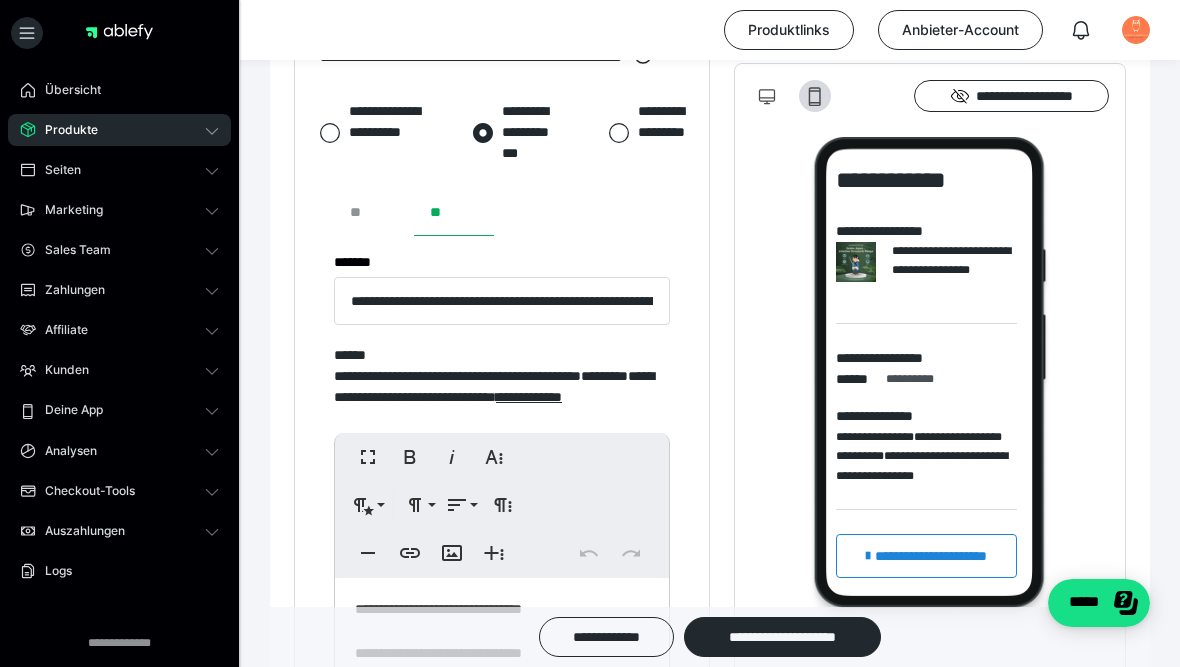 click on "**" at bounding box center (374, 212) 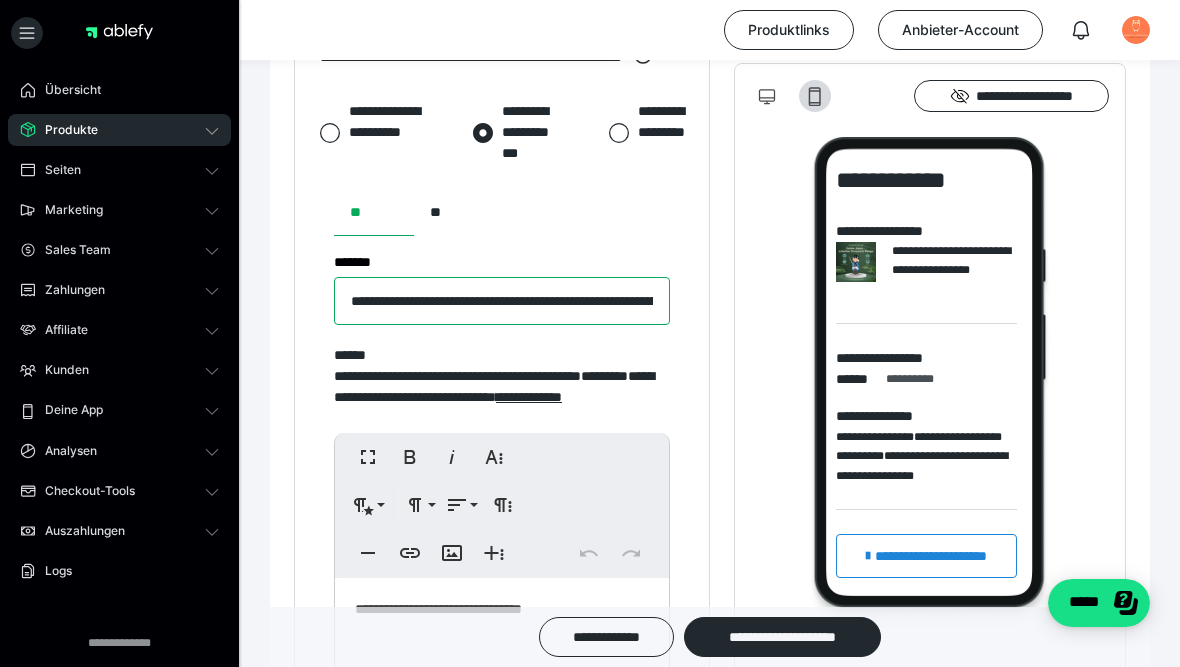 click on "**********" at bounding box center [502, 301] 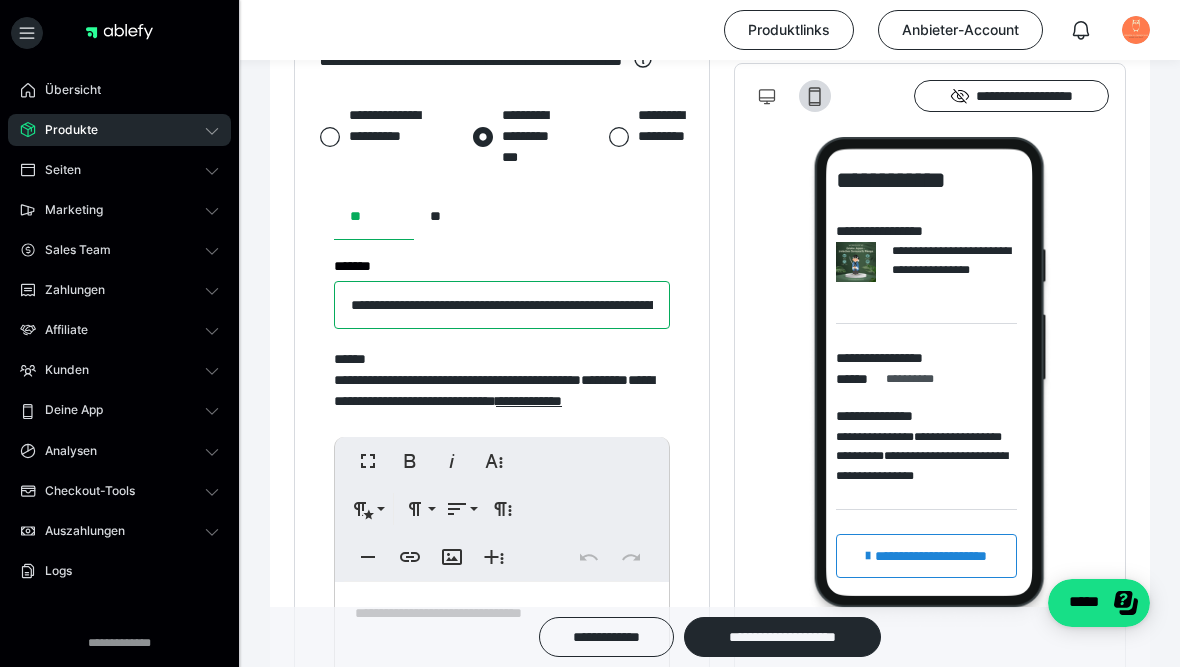 scroll, scrollTop: 1093, scrollLeft: 0, axis: vertical 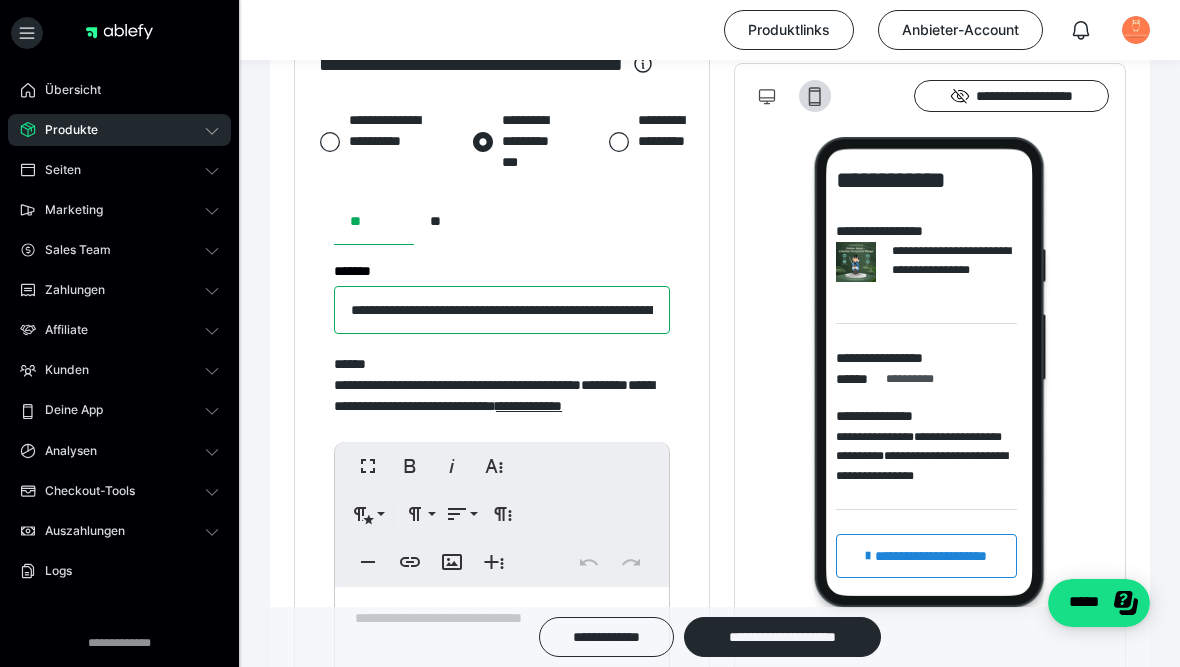 click on "**********" at bounding box center [502, 310] 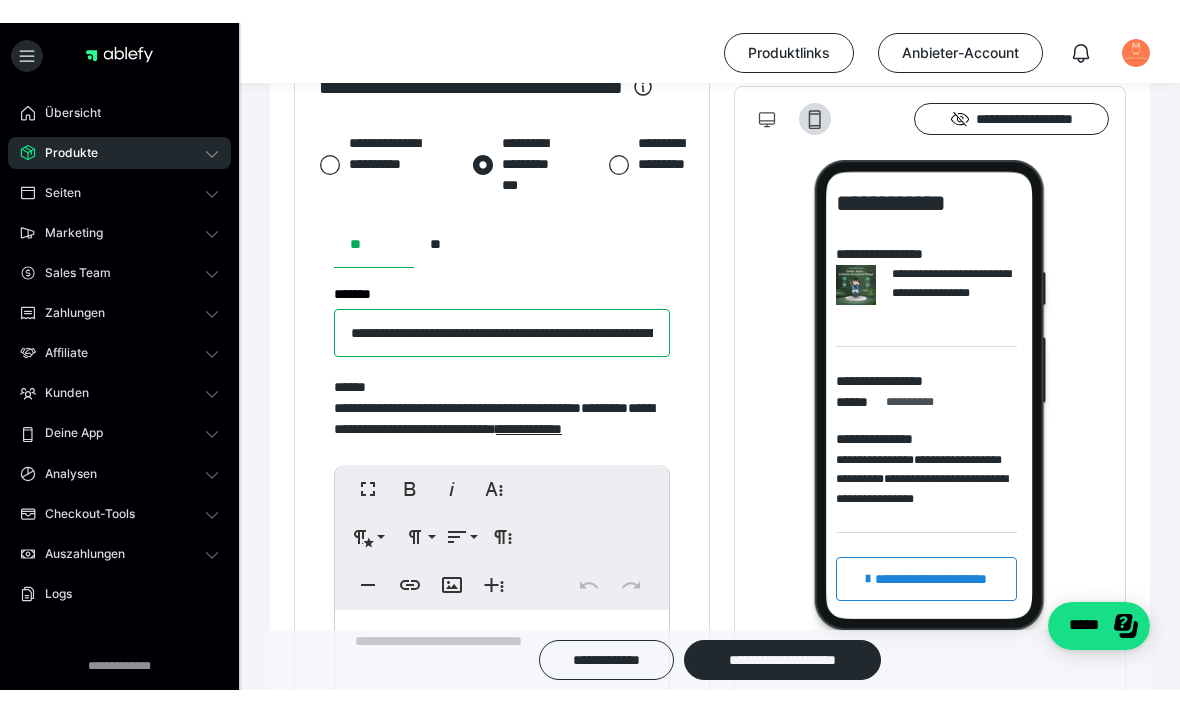 scroll, scrollTop: 1047, scrollLeft: 0, axis: vertical 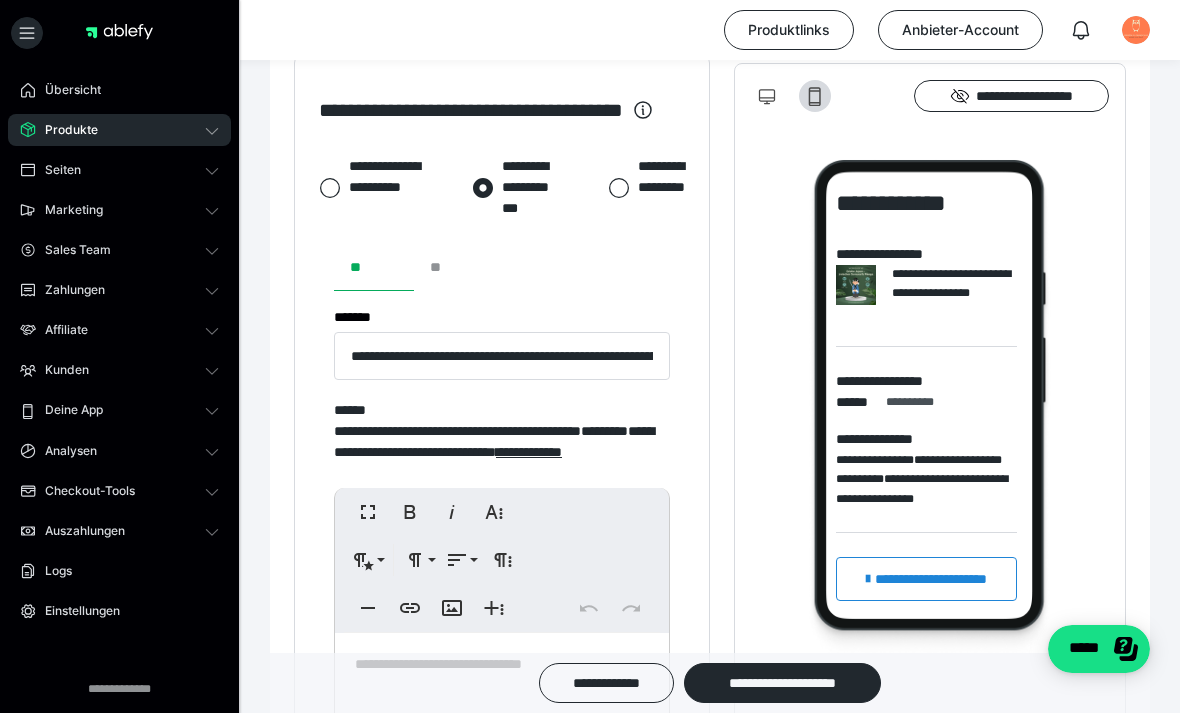click on "**" at bounding box center (454, 267) 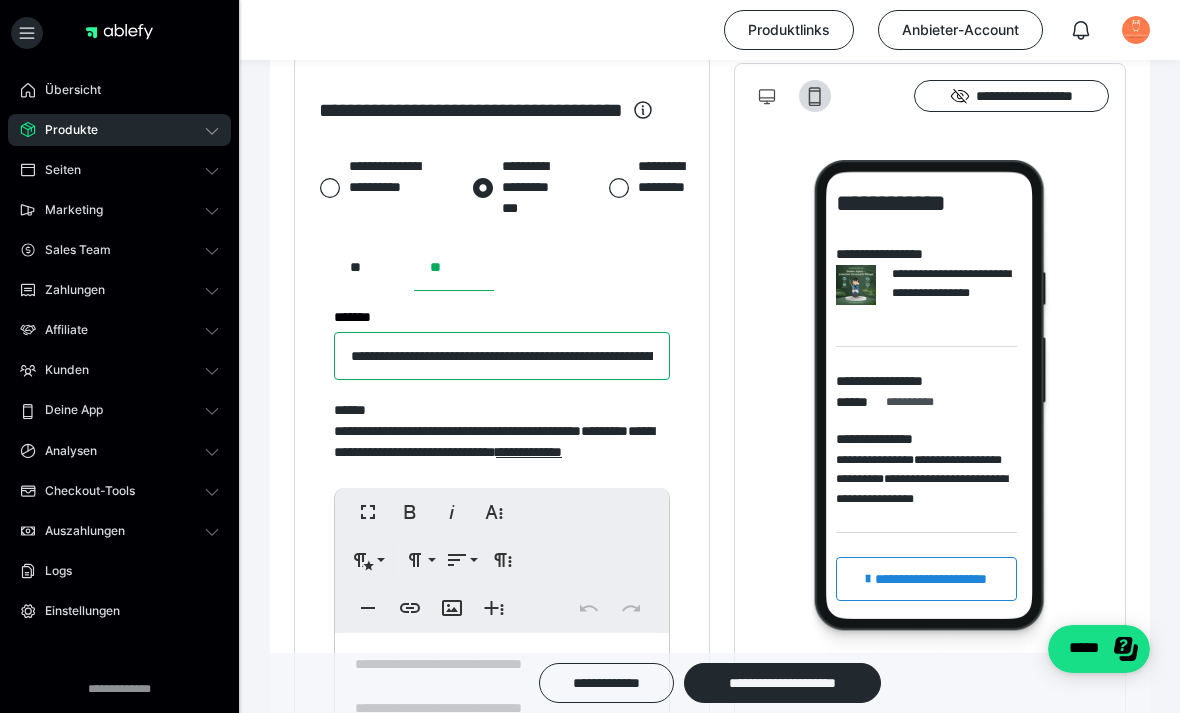 click on "**********" at bounding box center [502, 356] 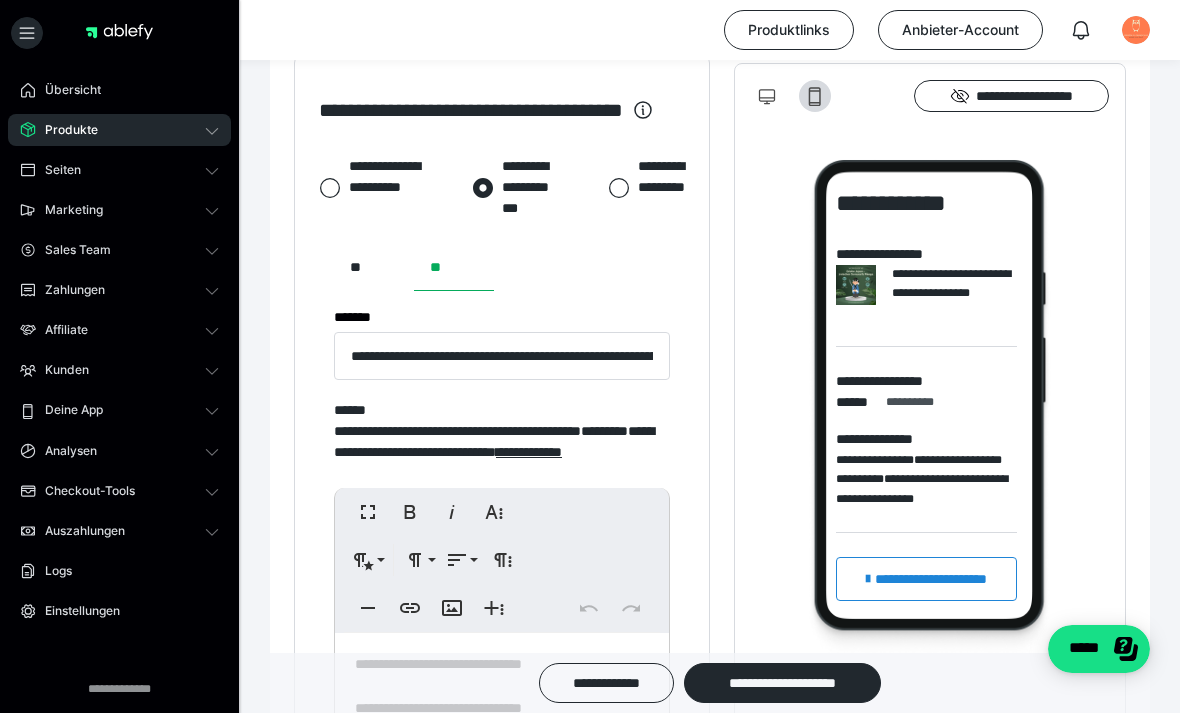click on "Produkte" at bounding box center [119, 130] 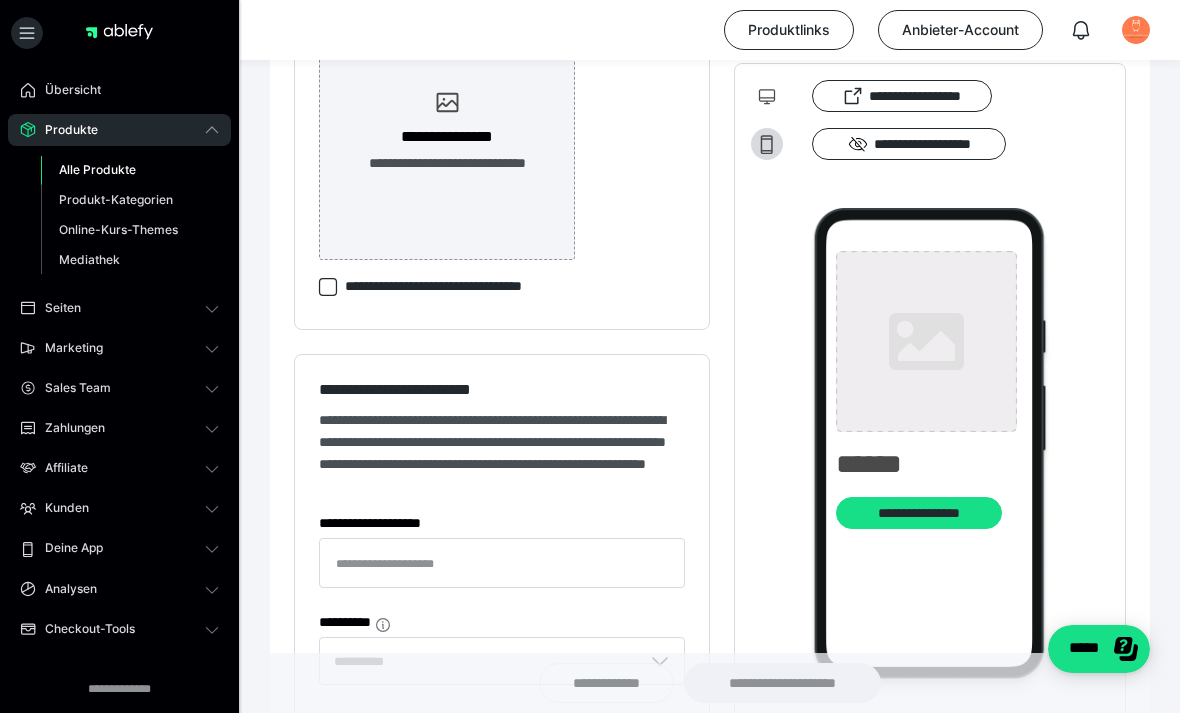 click on "Alle Produkte" at bounding box center (130, 170) 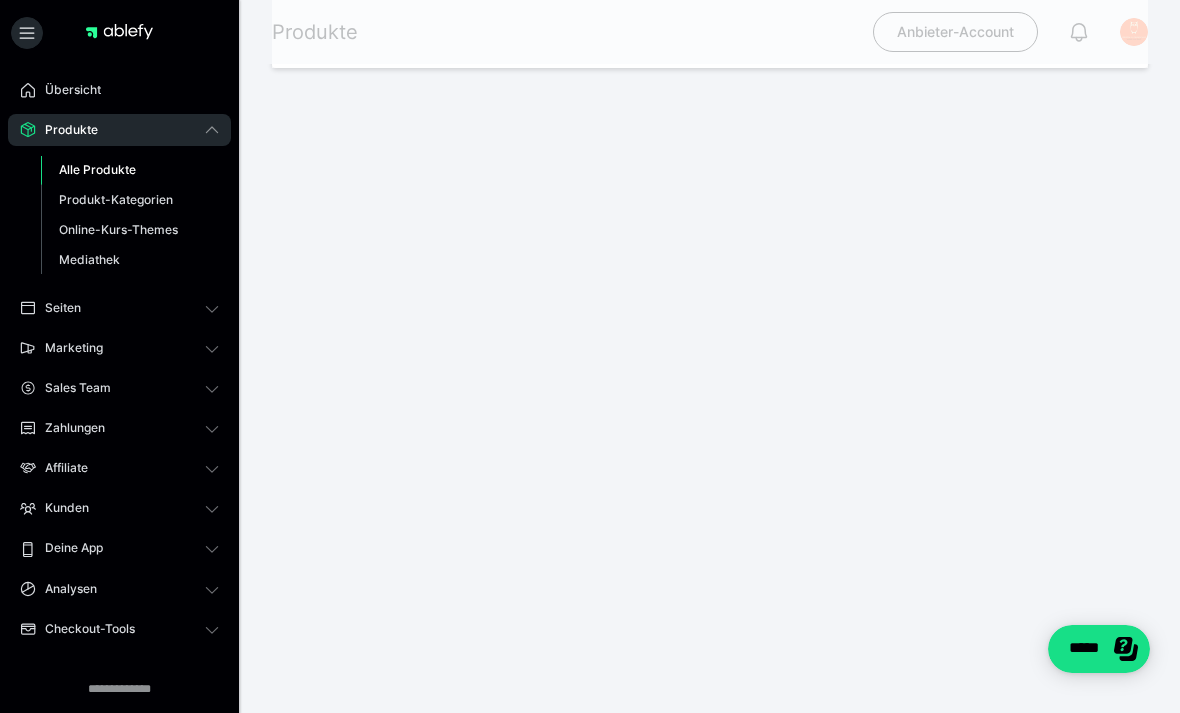 scroll, scrollTop: 0, scrollLeft: 0, axis: both 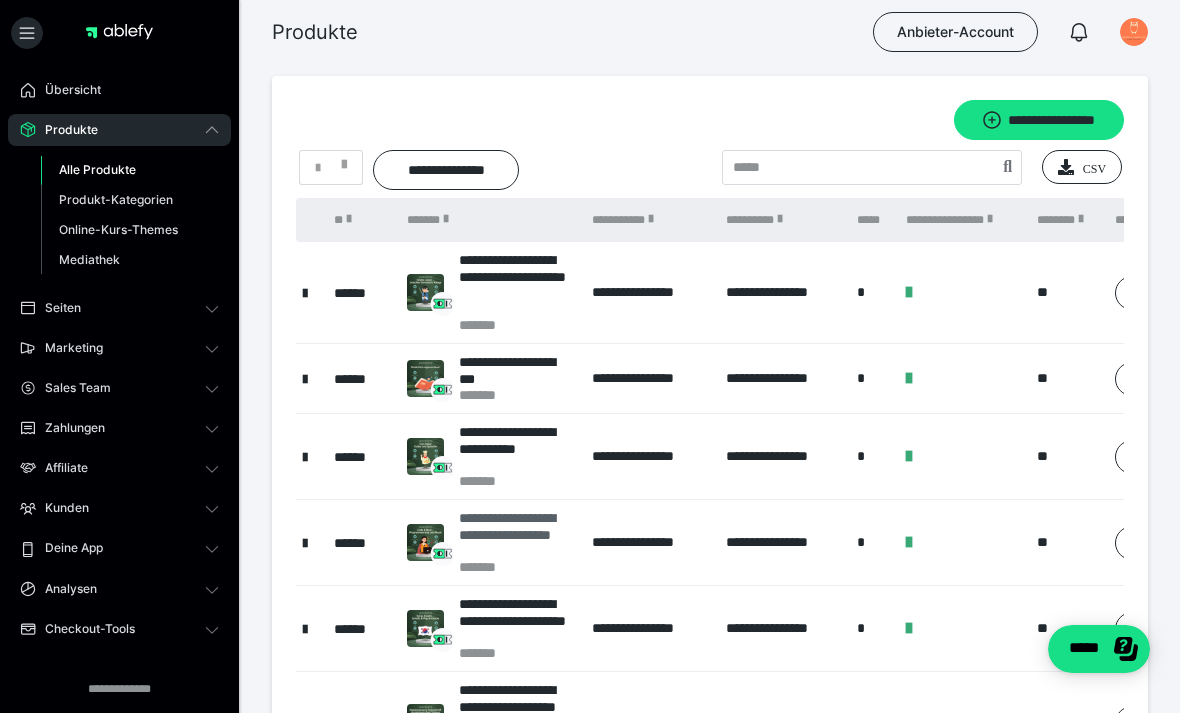 click on "**********" at bounding box center [515, 534] 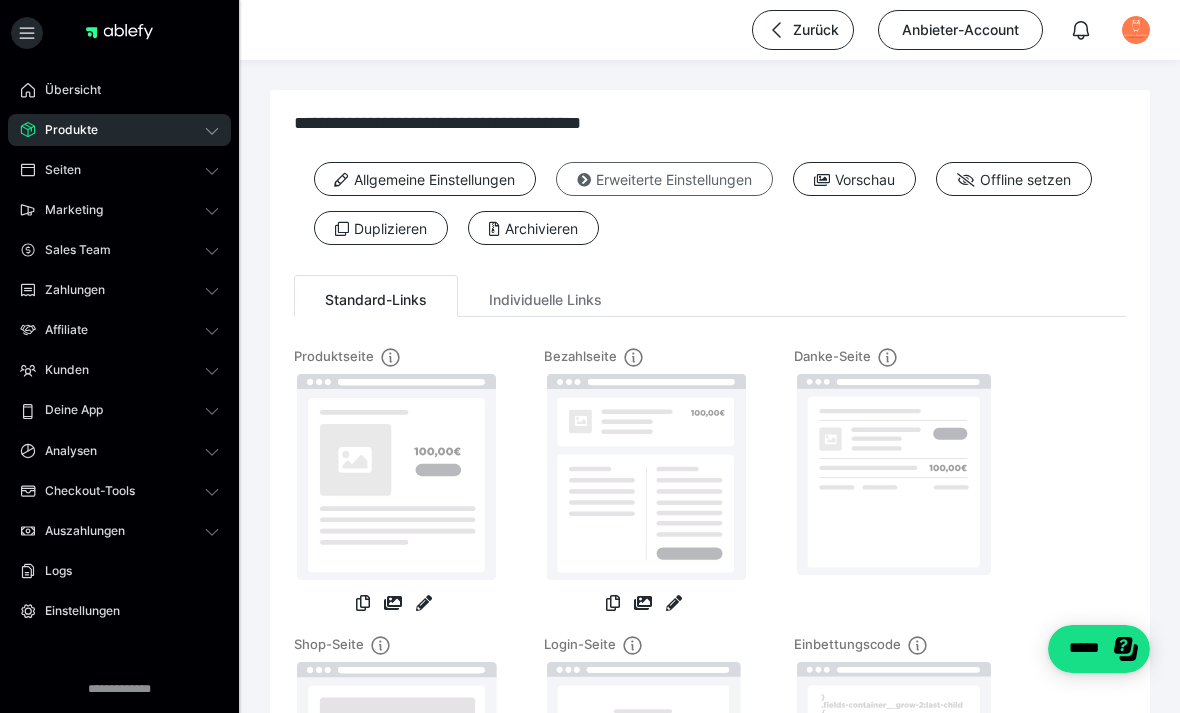 click on "Erweiterte Einstellungen" at bounding box center [664, 179] 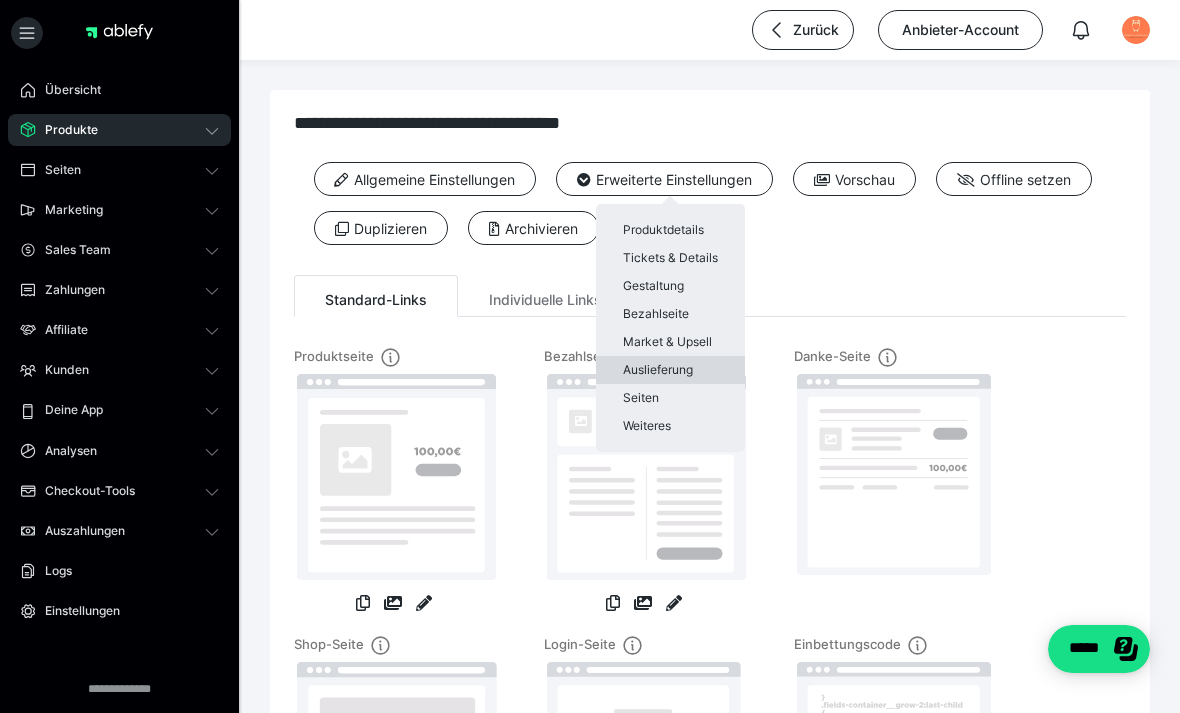 click on "Auslieferung" at bounding box center [670, 370] 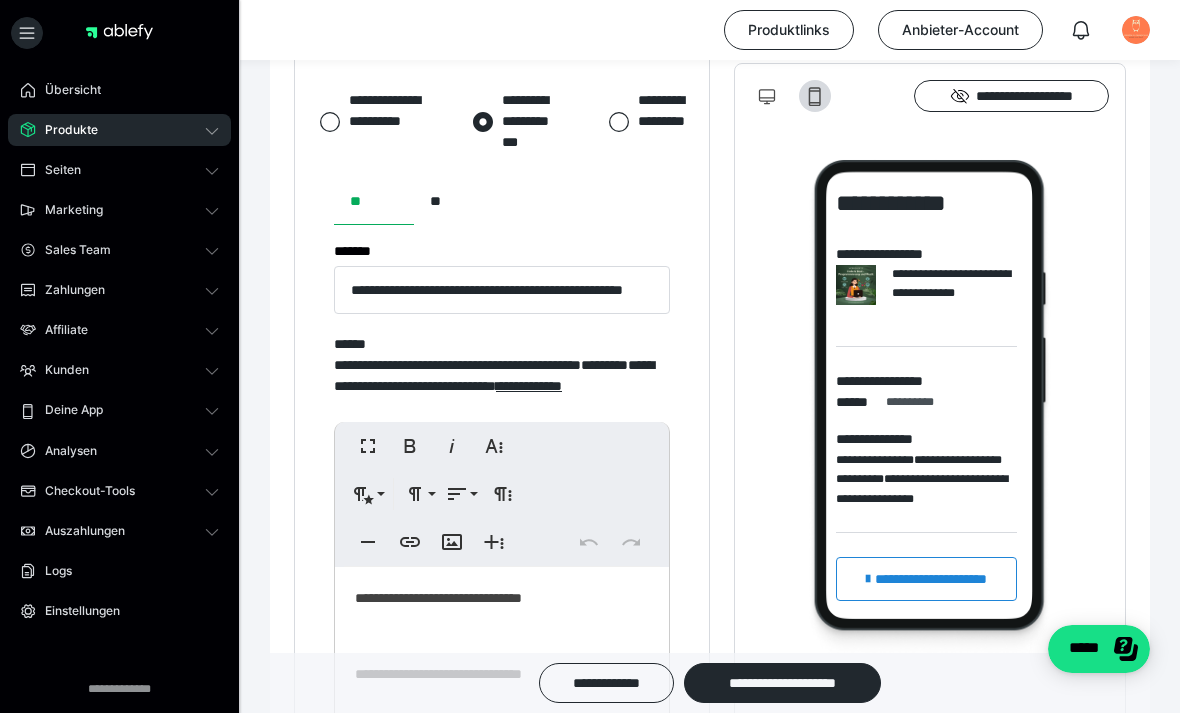 scroll, scrollTop: 1200, scrollLeft: 0, axis: vertical 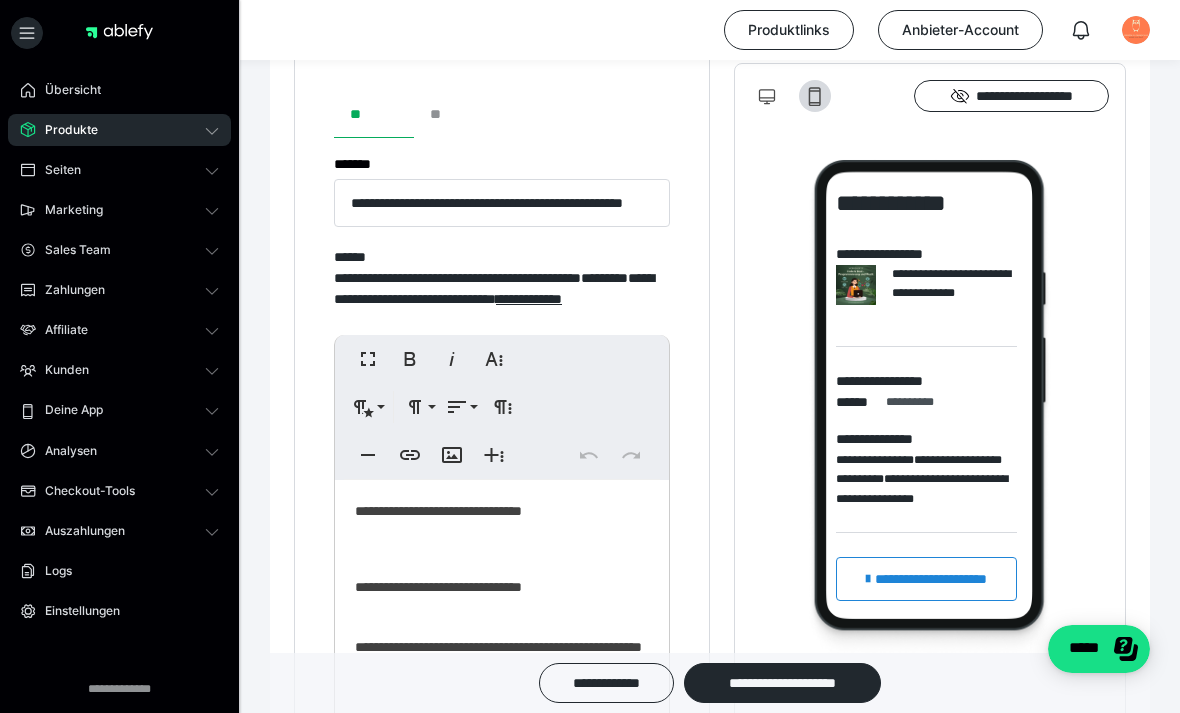 click on "**" at bounding box center (454, 114) 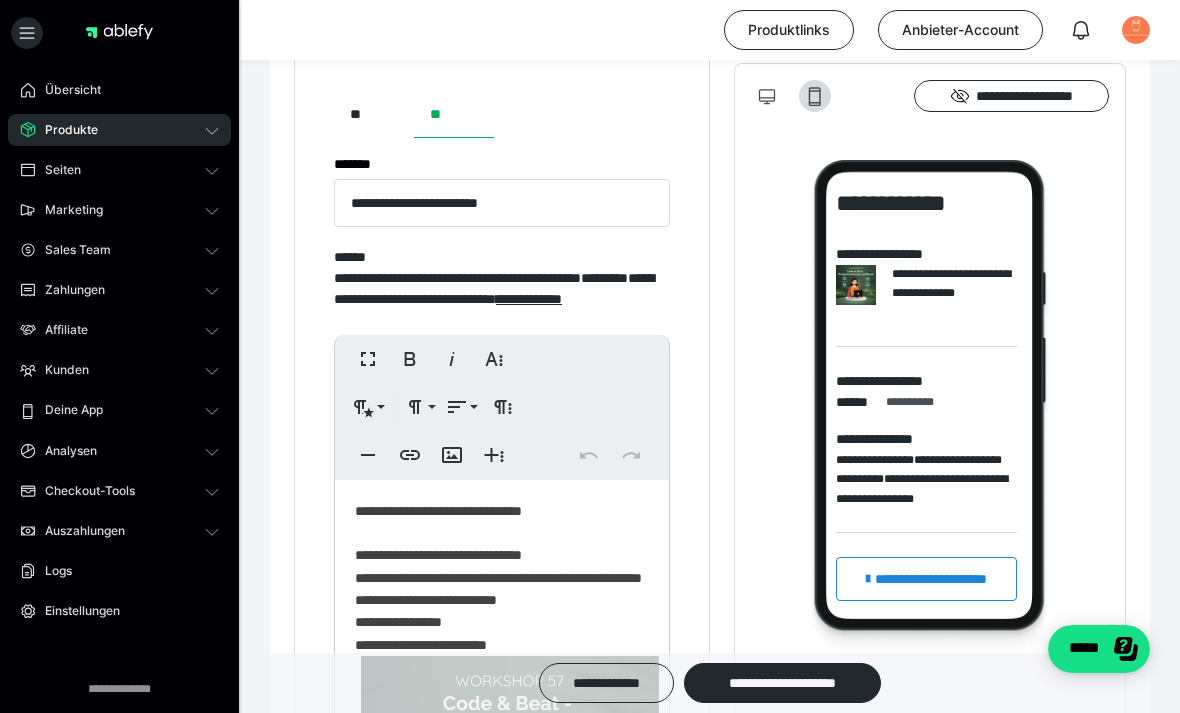 click on "**********" at bounding box center (710, 246) 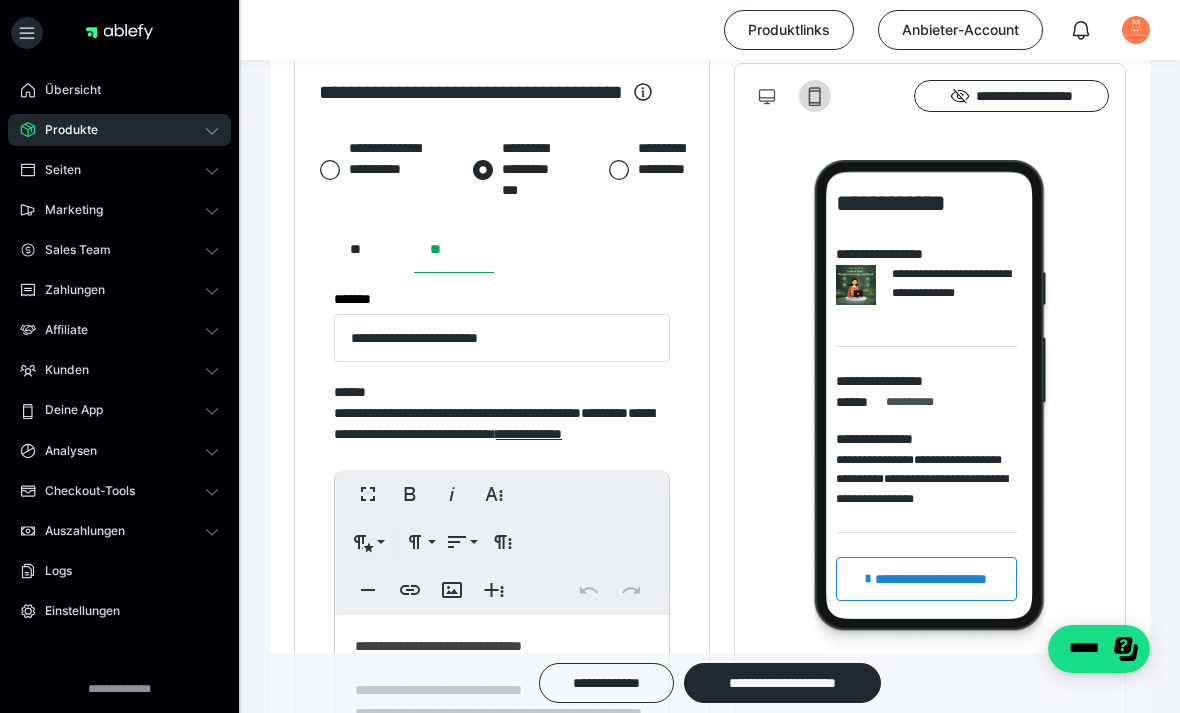 scroll, scrollTop: 1036, scrollLeft: 0, axis: vertical 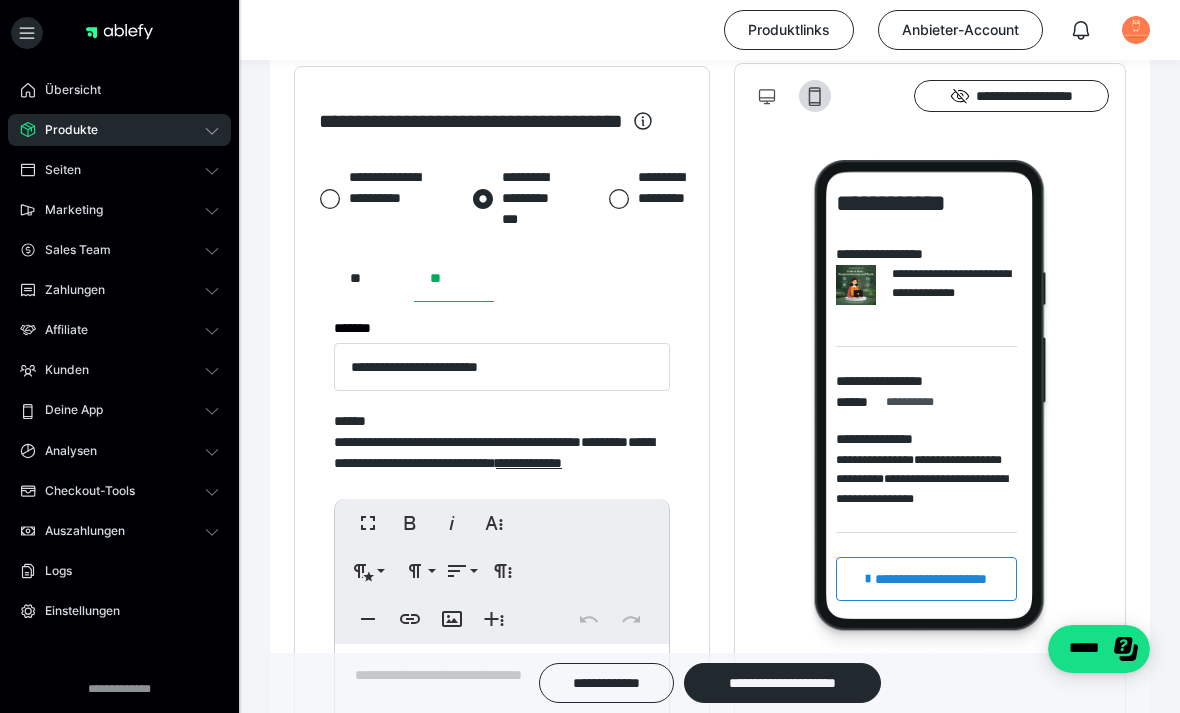 click 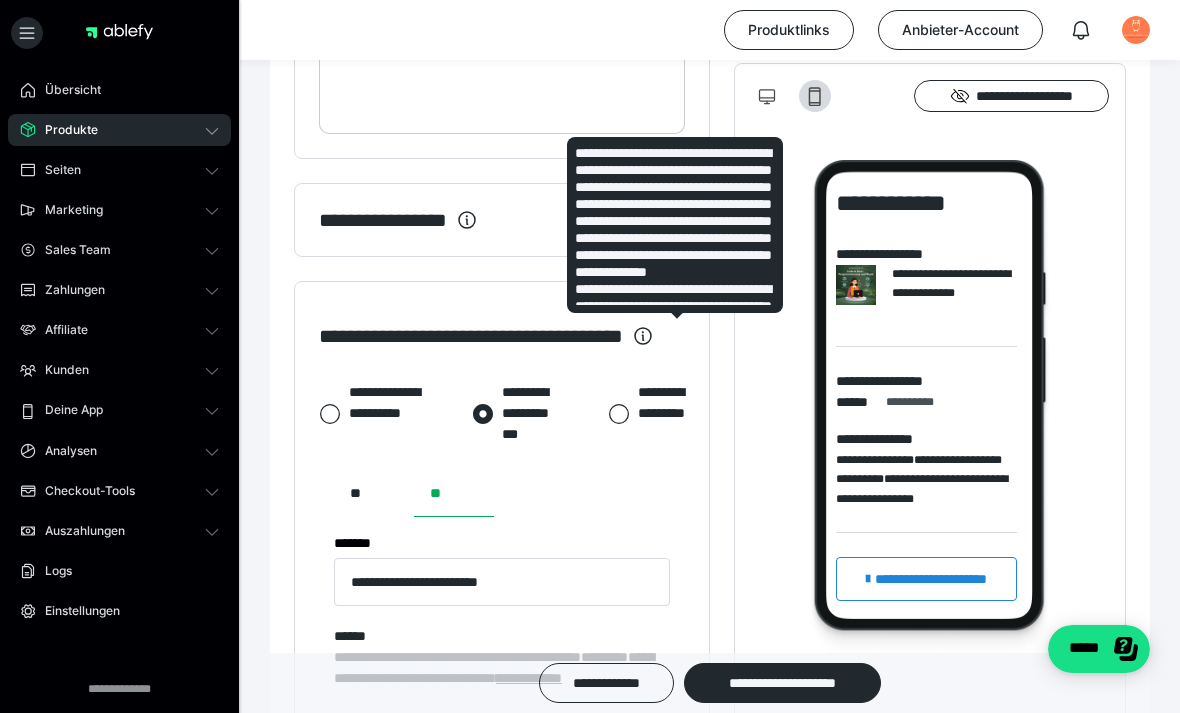 scroll, scrollTop: 820, scrollLeft: 0, axis: vertical 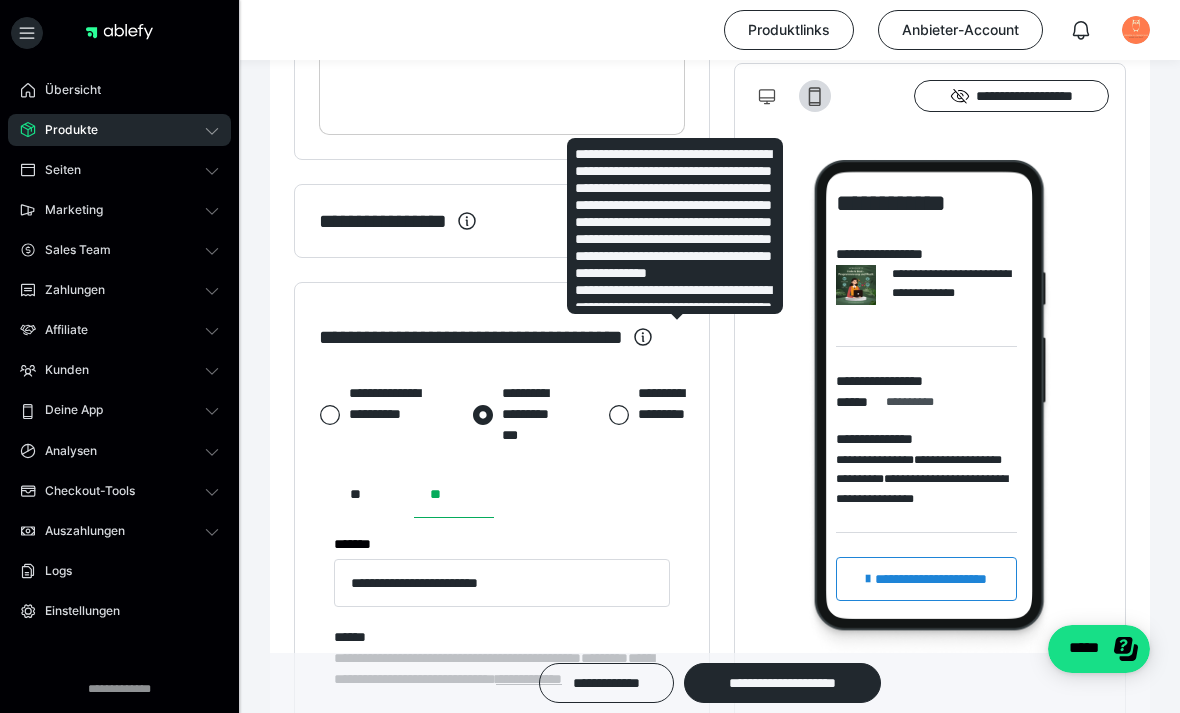 click 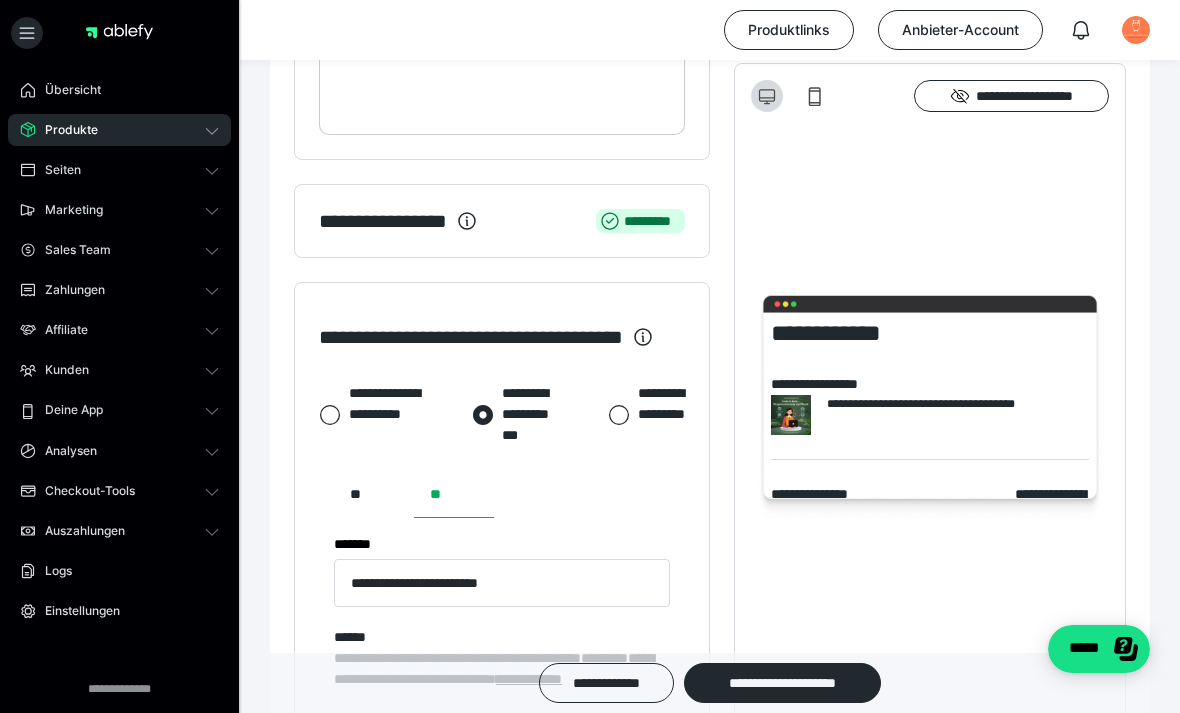click 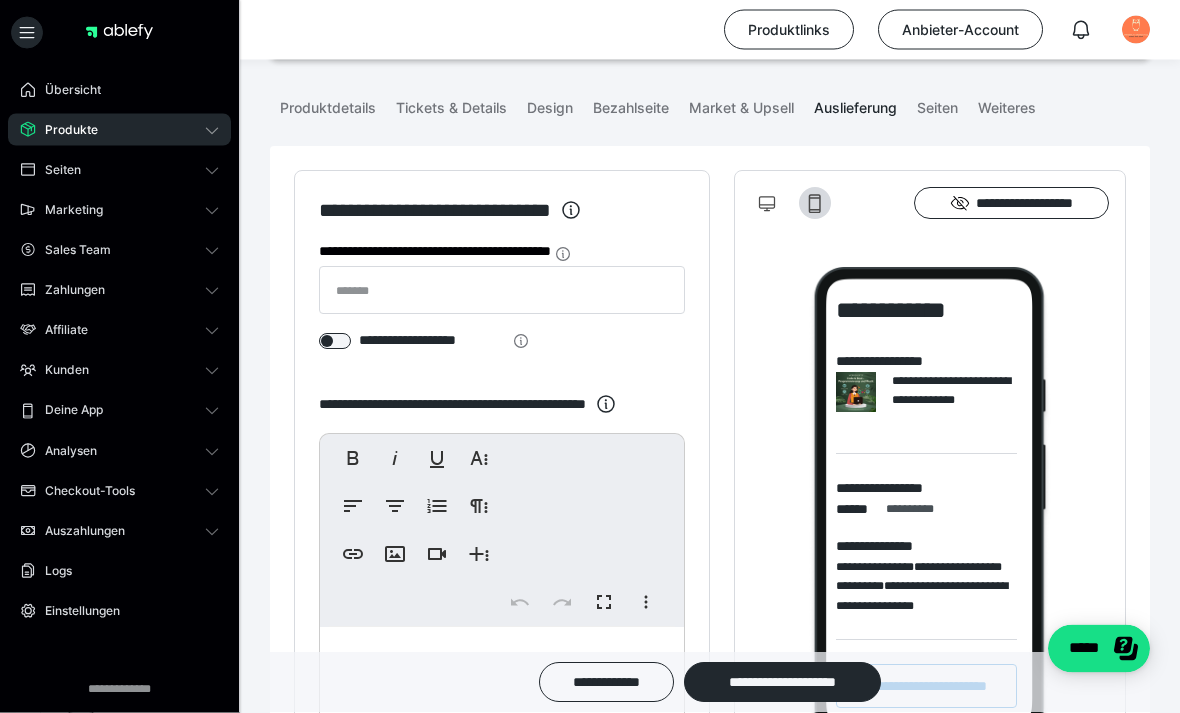 scroll, scrollTop: 217, scrollLeft: 0, axis: vertical 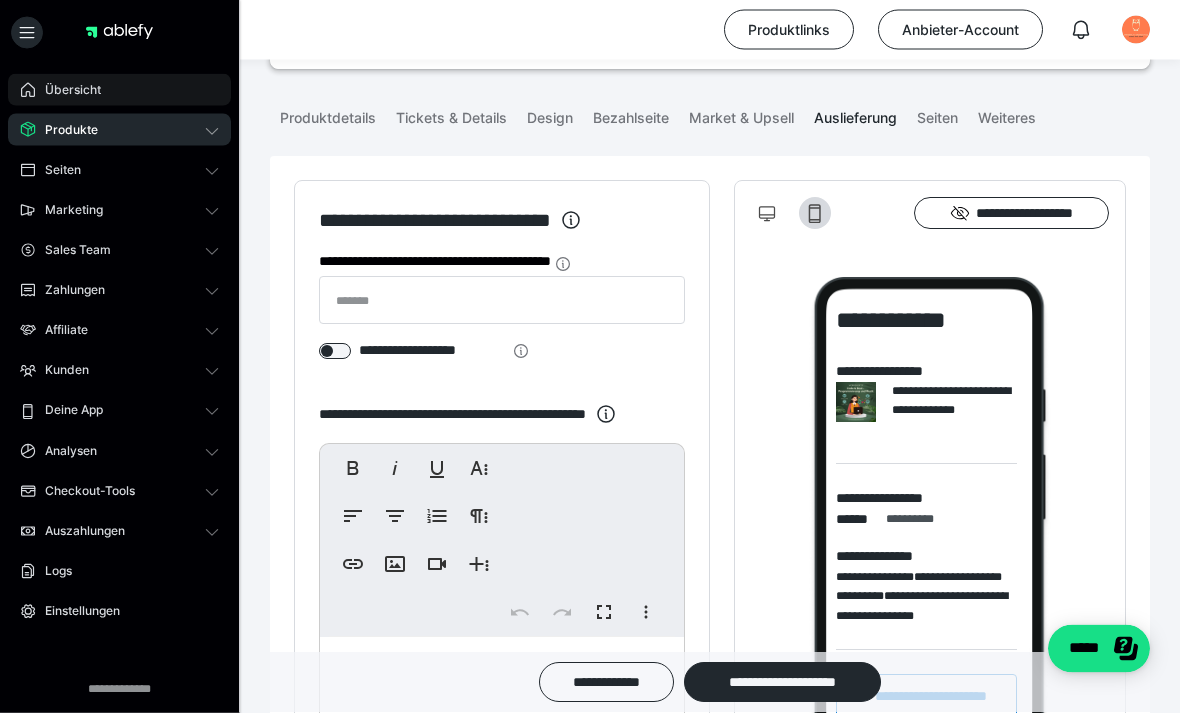 click on "Übersicht" at bounding box center [66, 90] 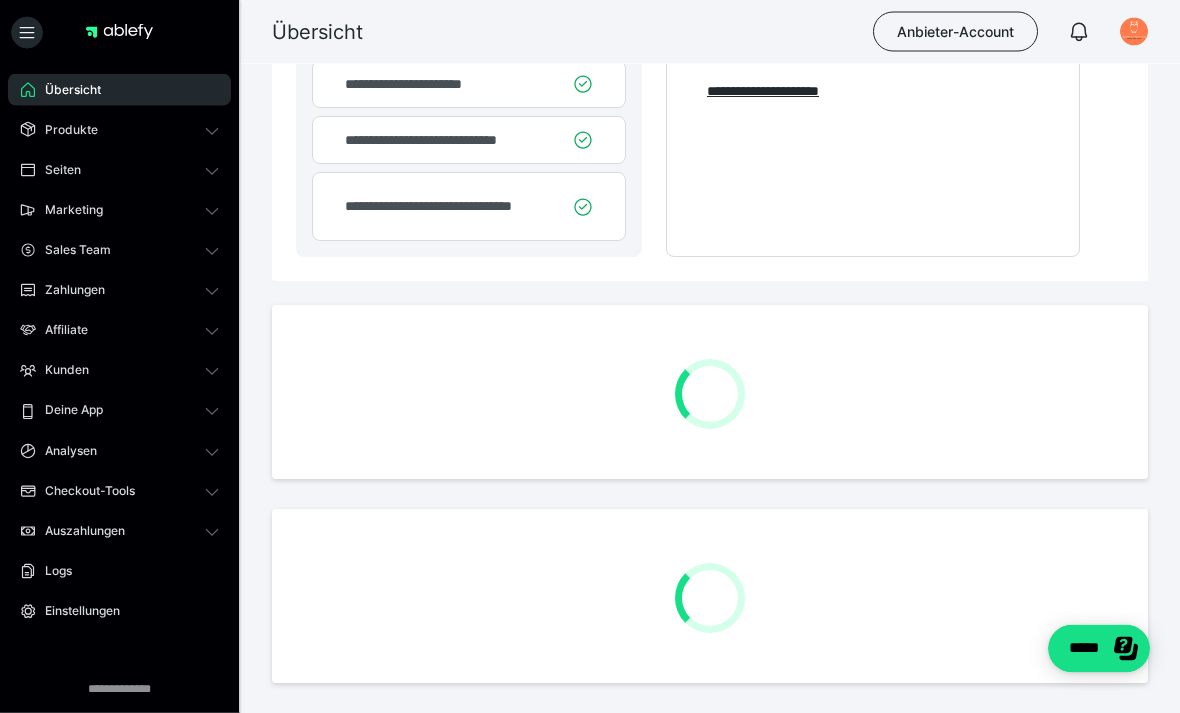 scroll, scrollTop: 218, scrollLeft: 0, axis: vertical 